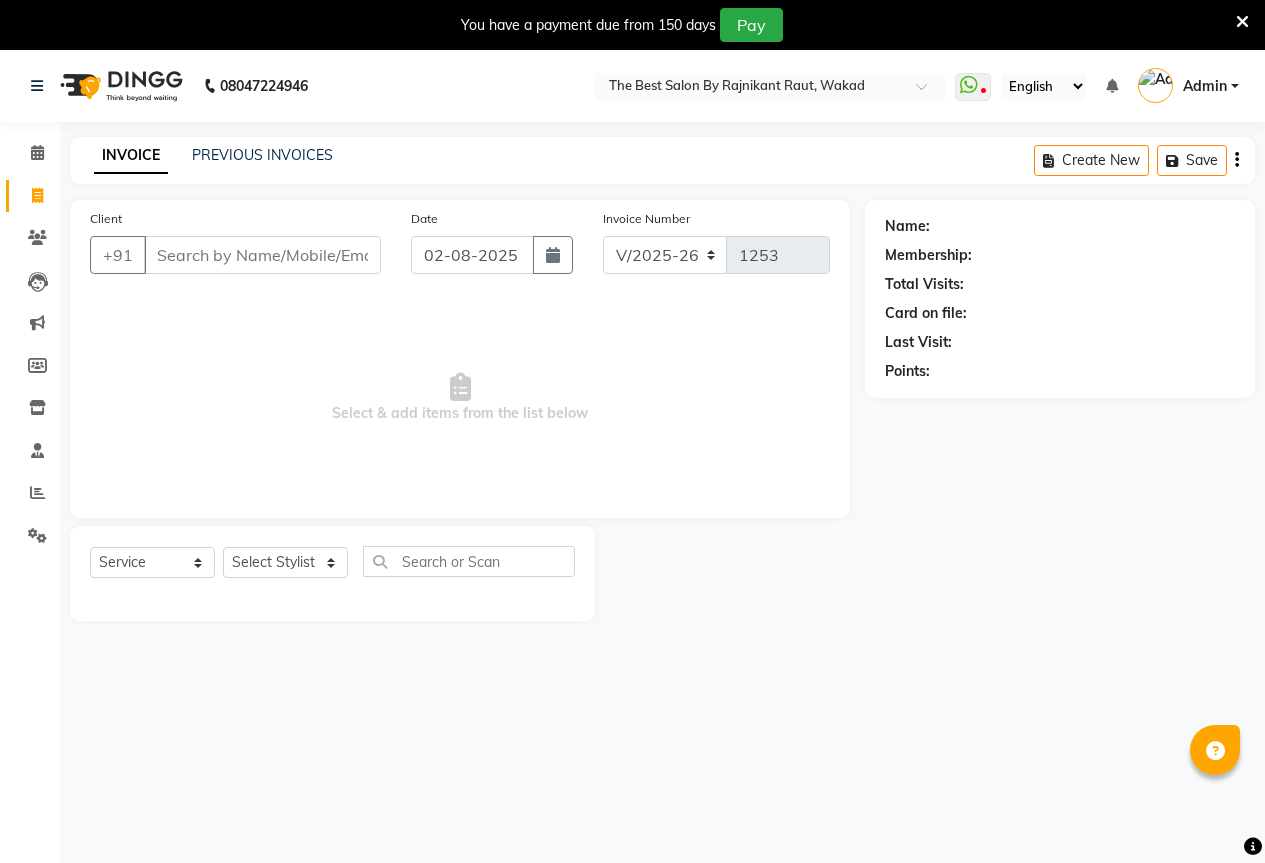 select on "7209" 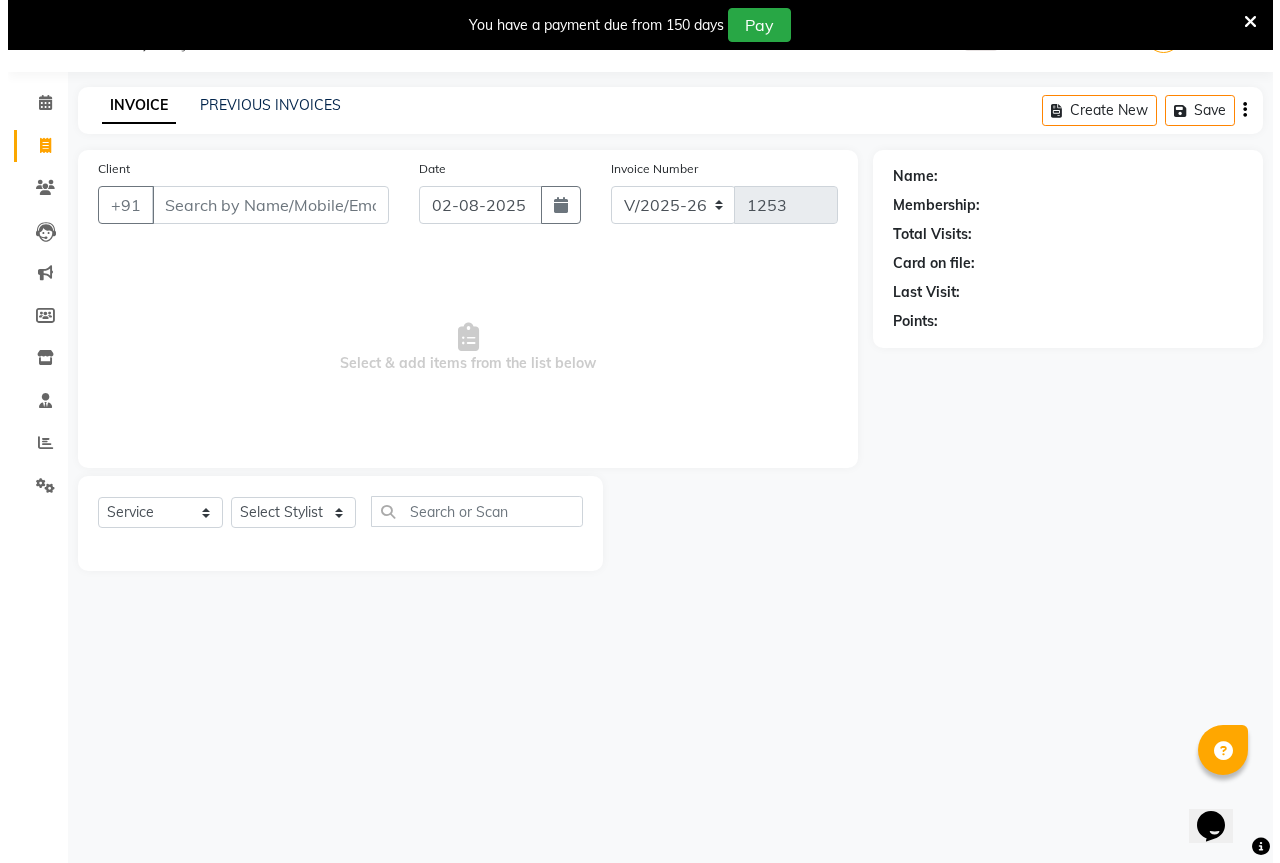 scroll, scrollTop: 0, scrollLeft: 0, axis: both 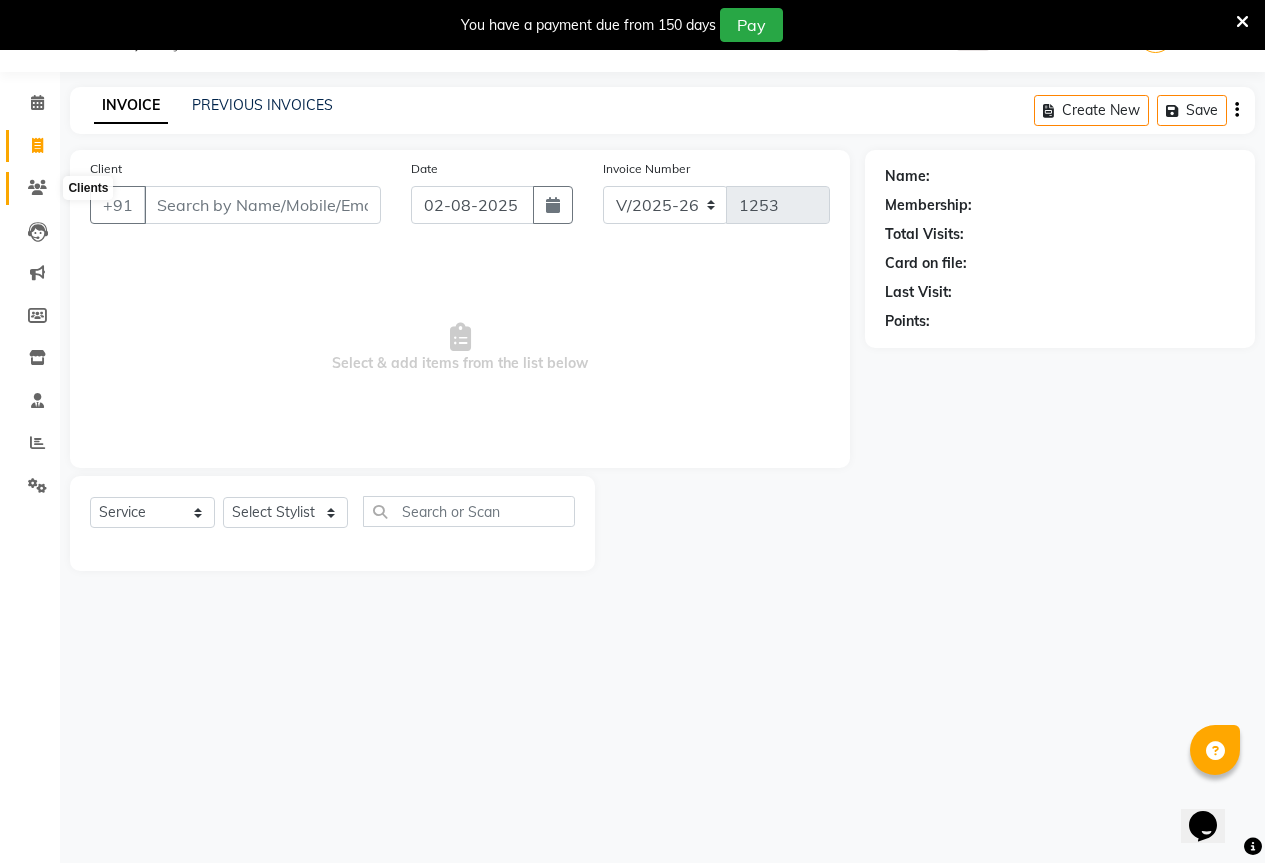 click 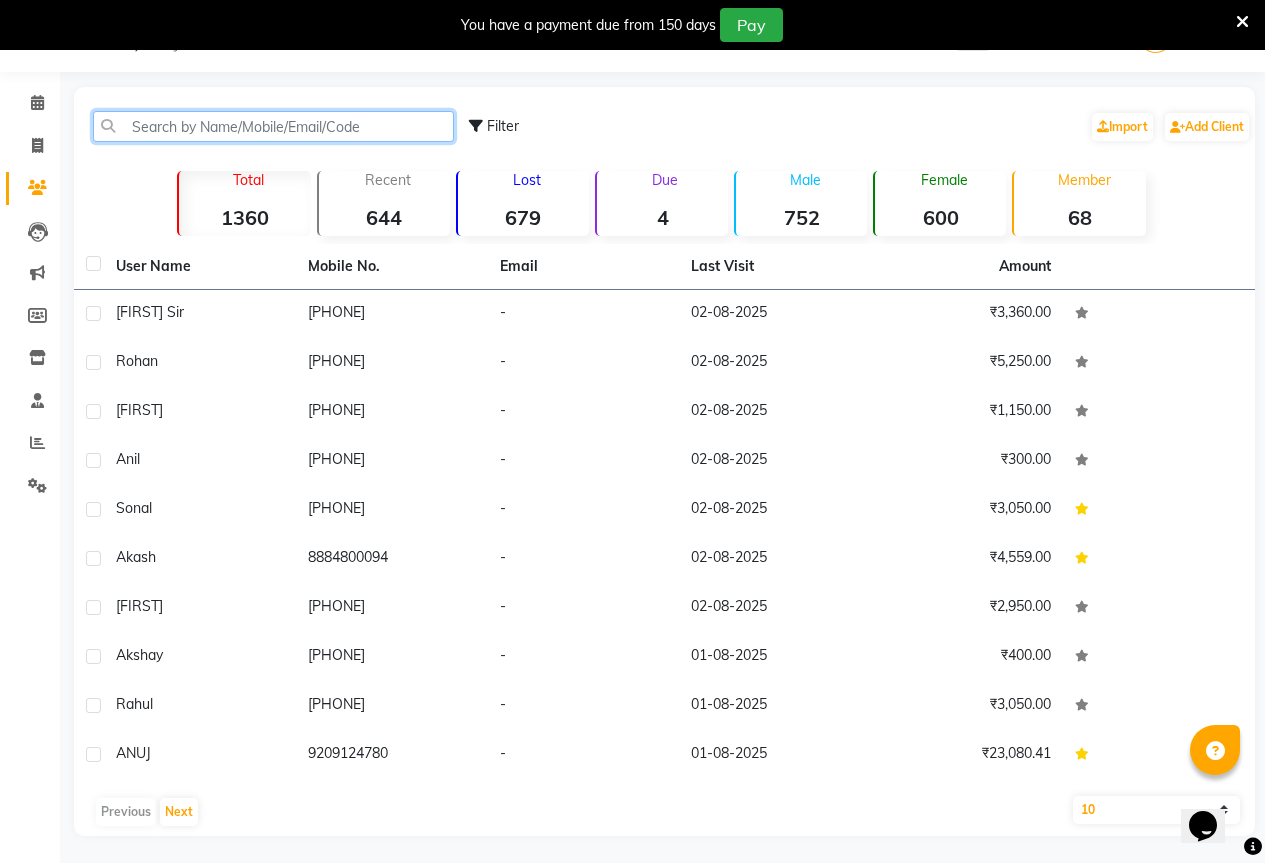 click 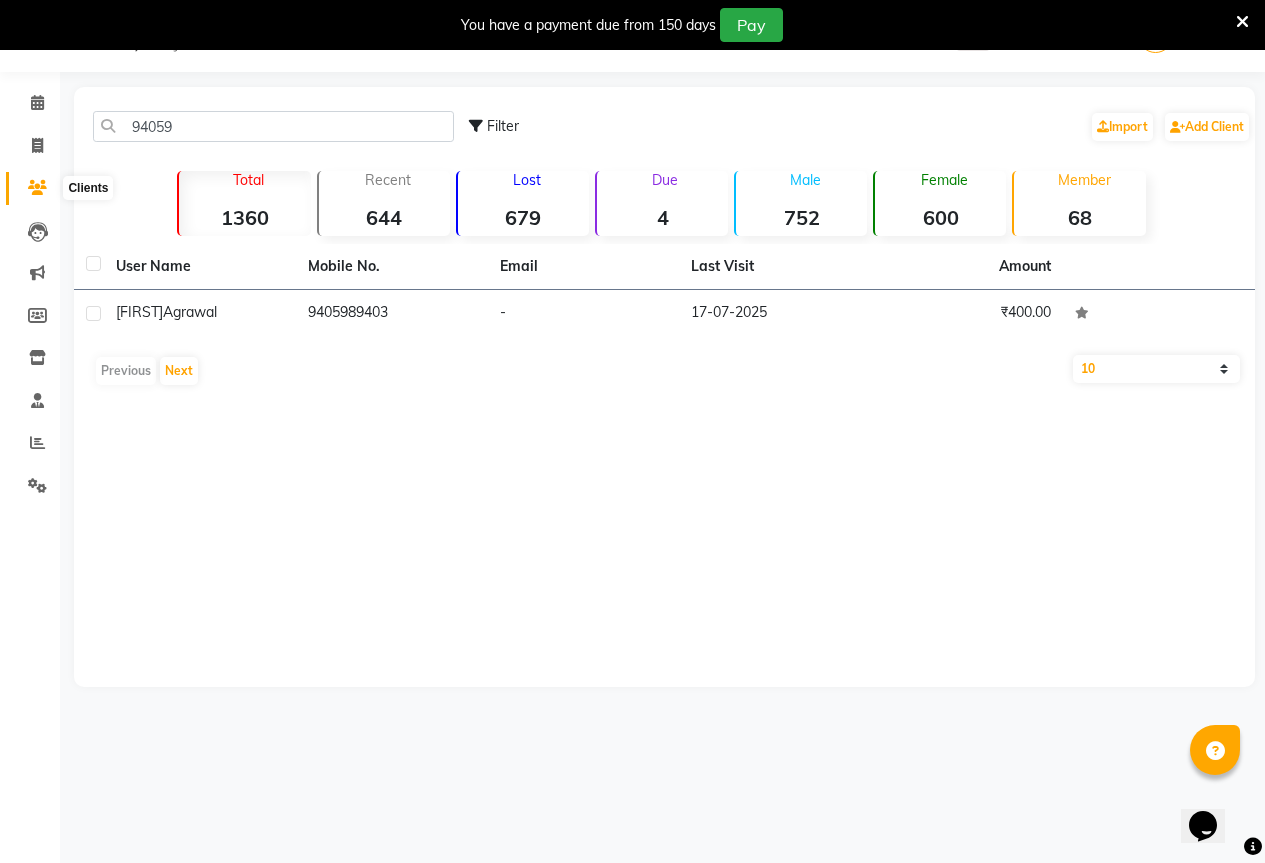 click 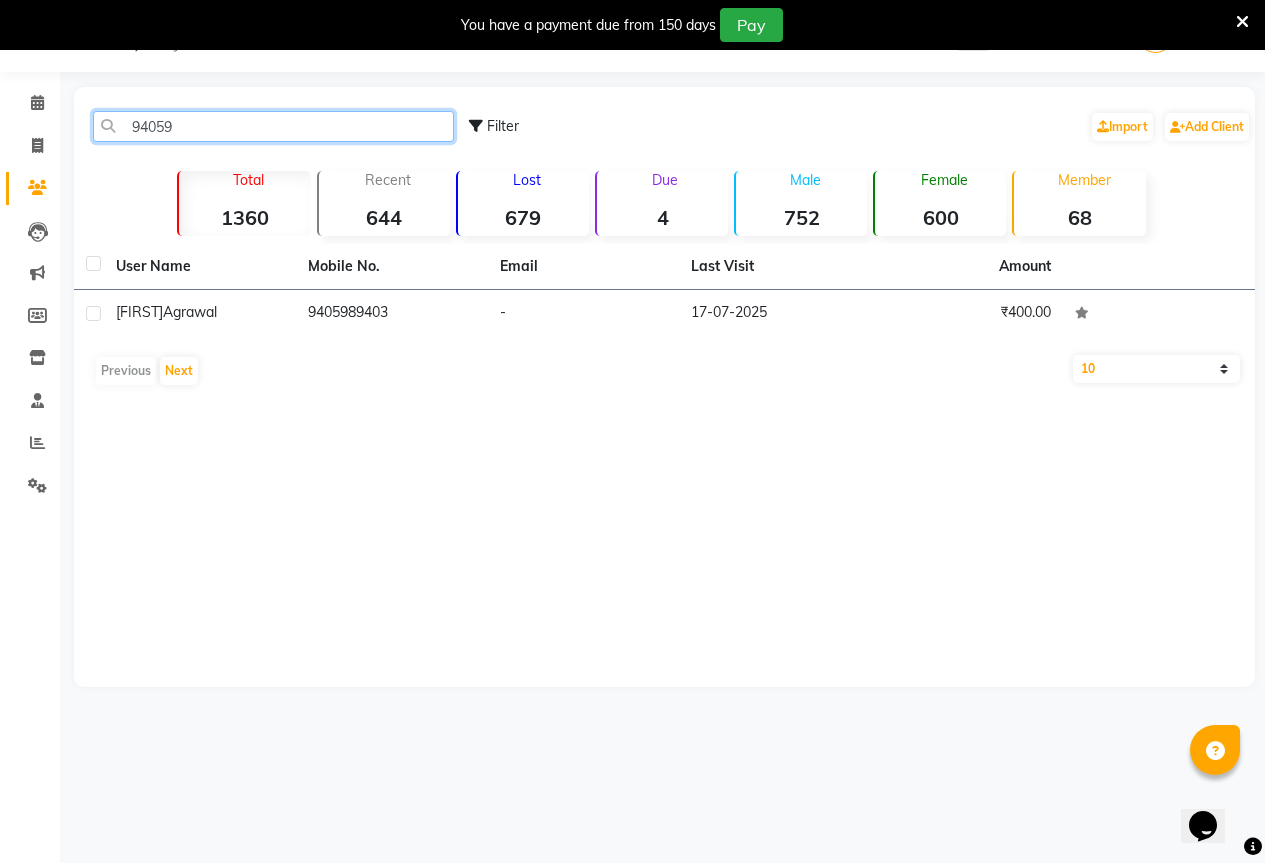 click on "94059" 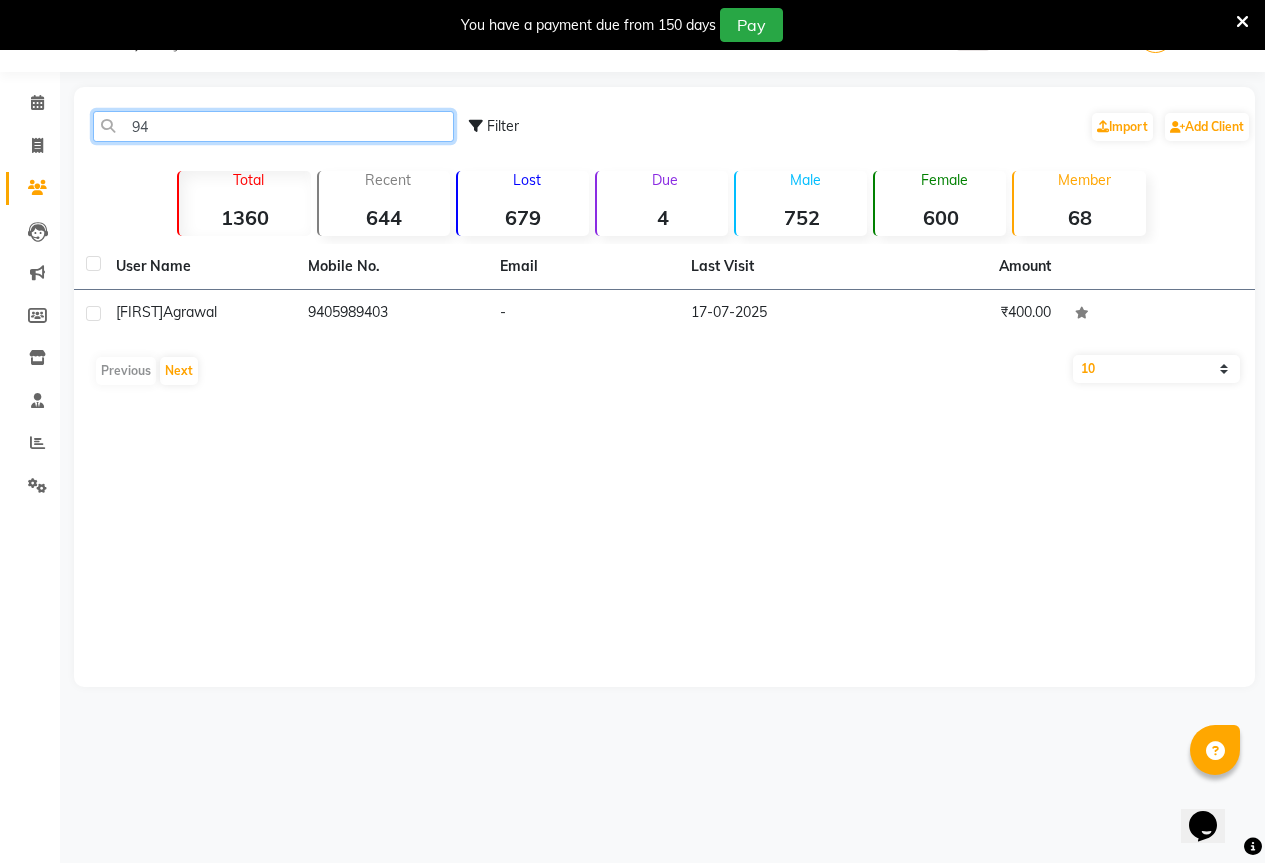 type on "9" 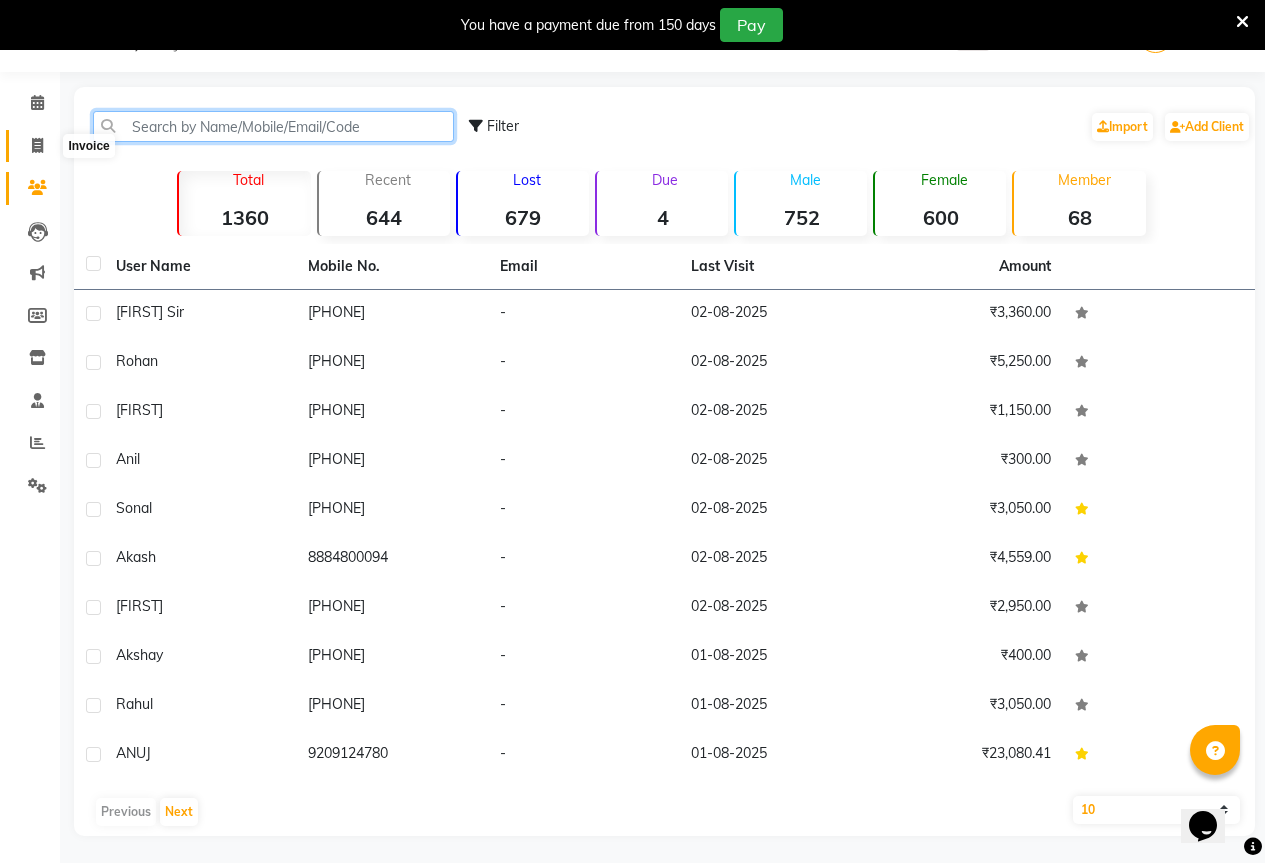 type 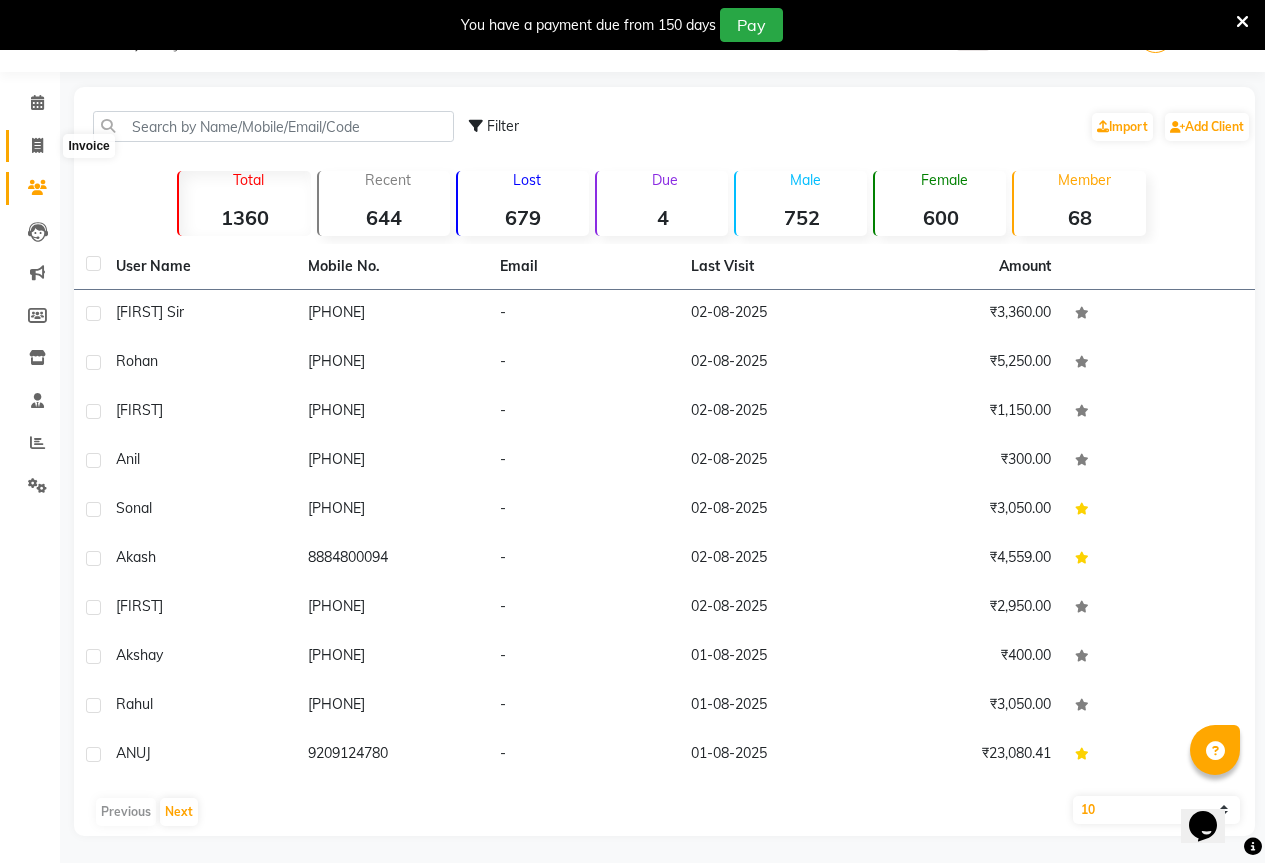 click 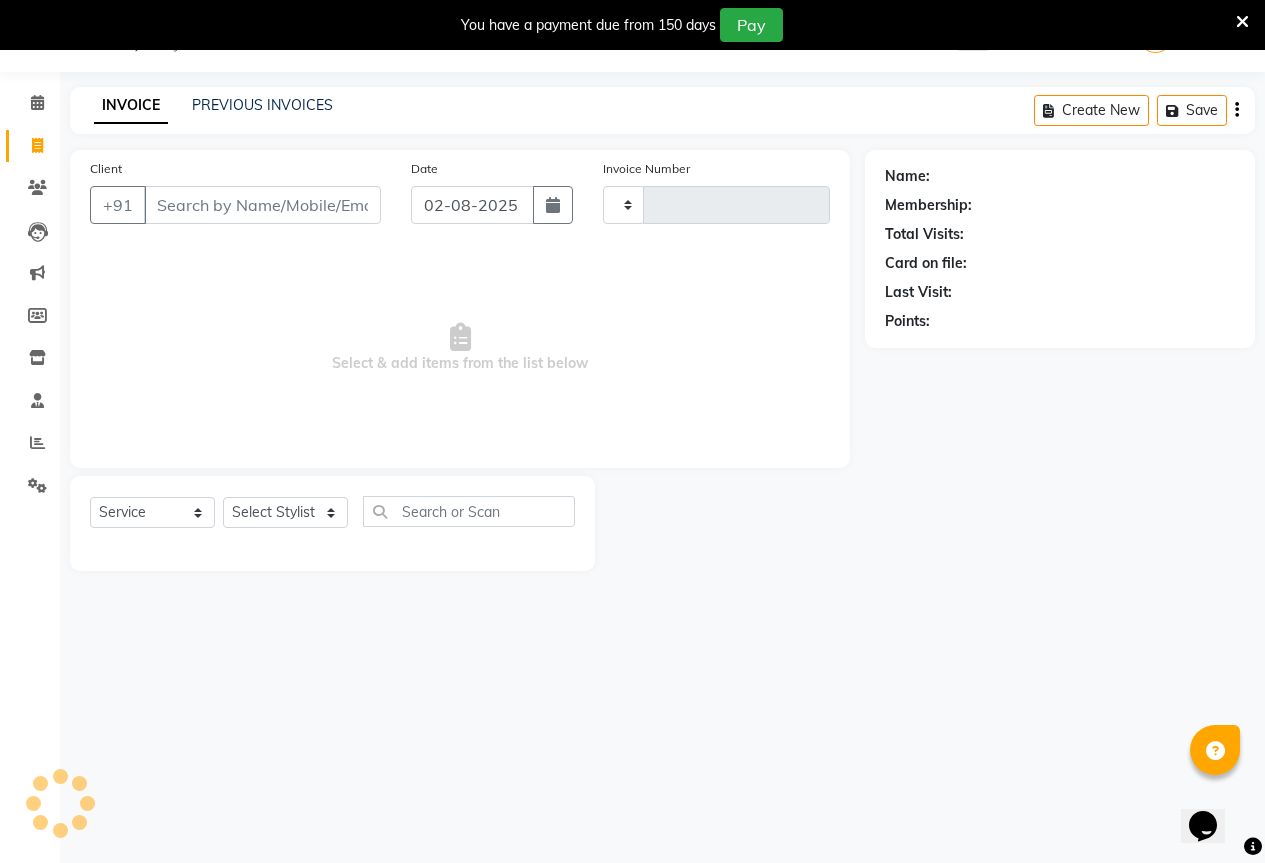 type on "1254" 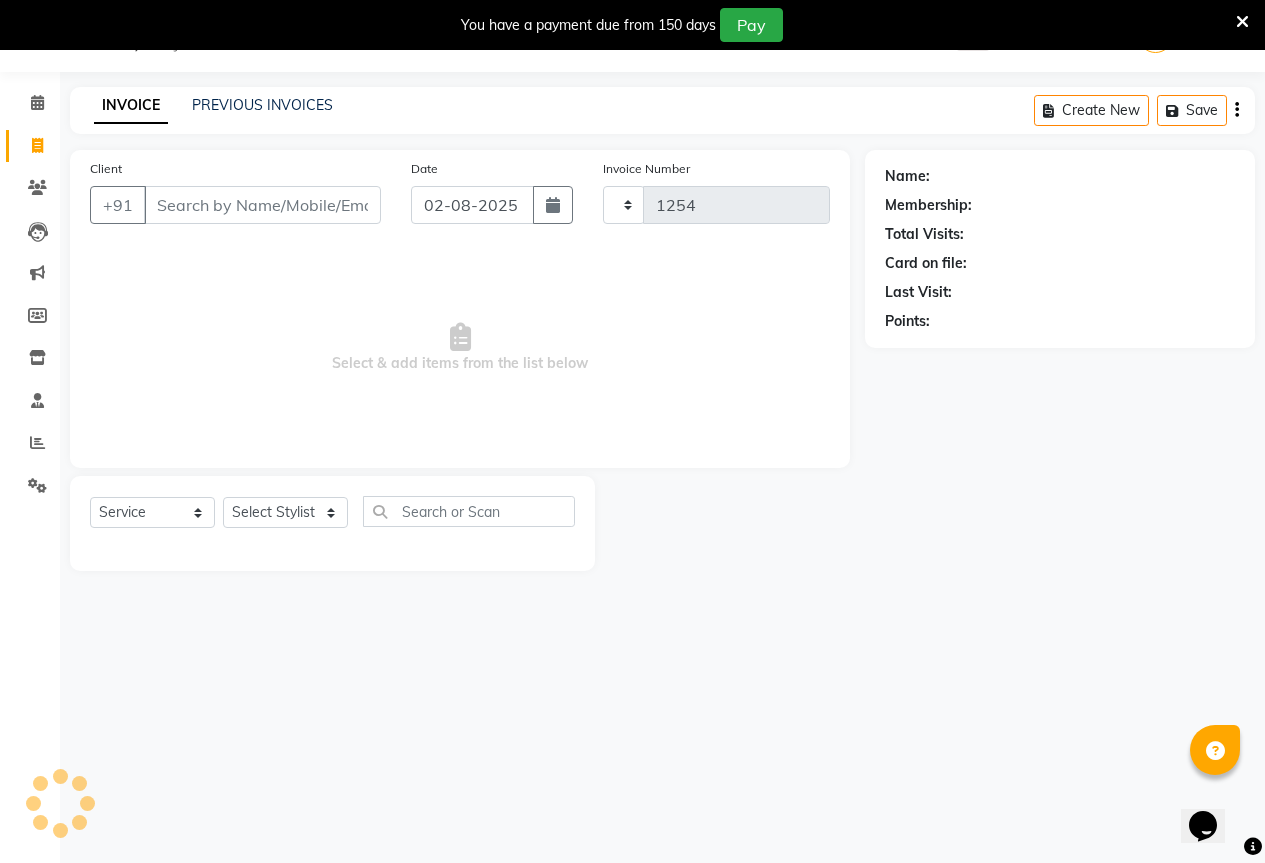 select on "7209" 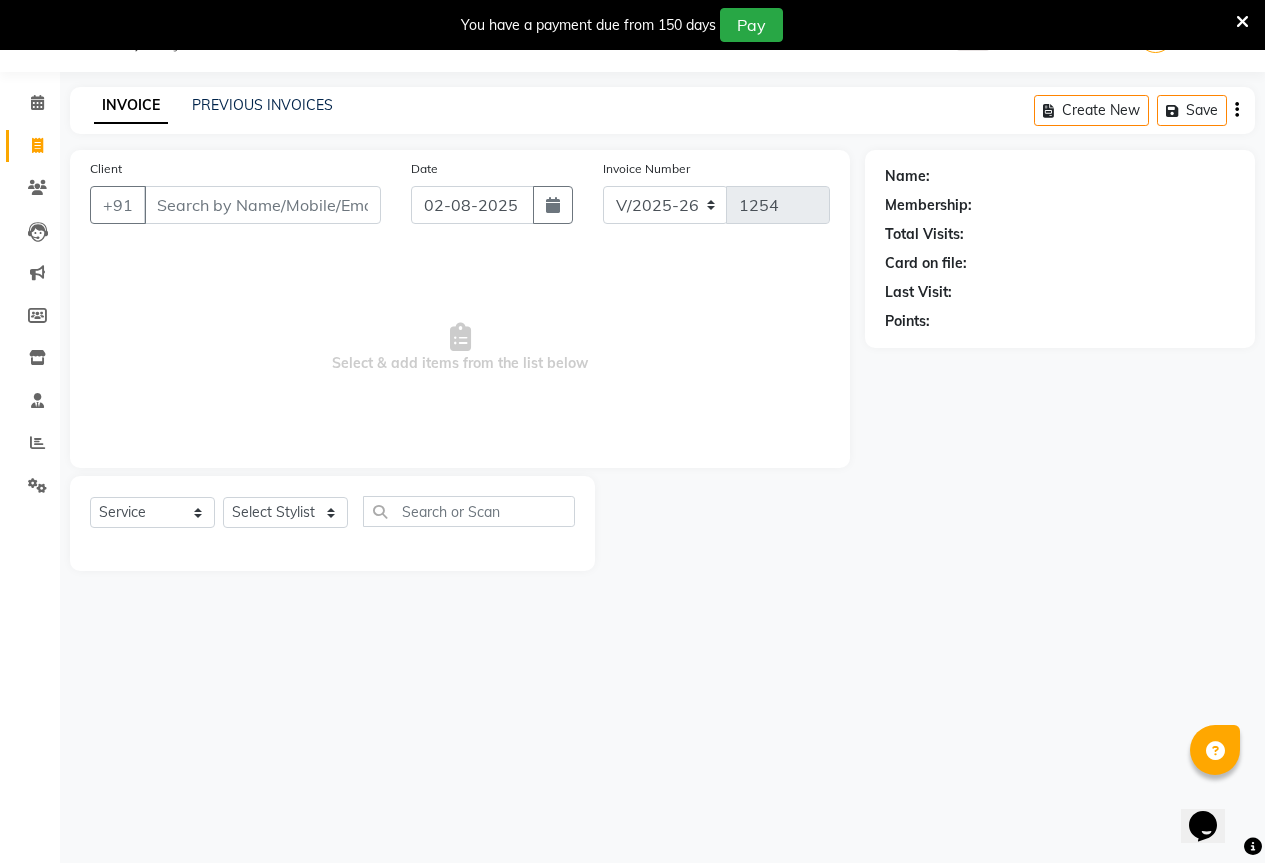 click on "Client" at bounding box center (262, 205) 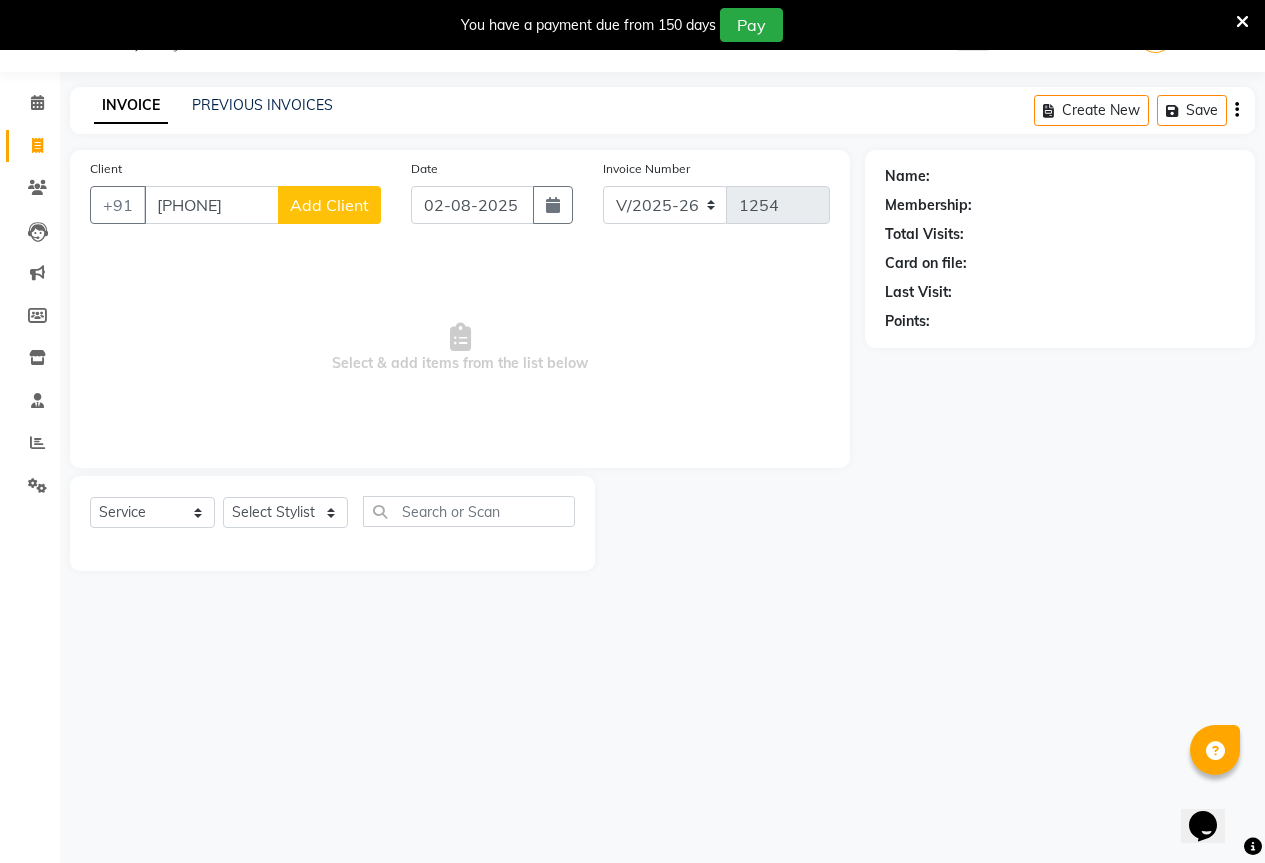 type on "[PHONE]" 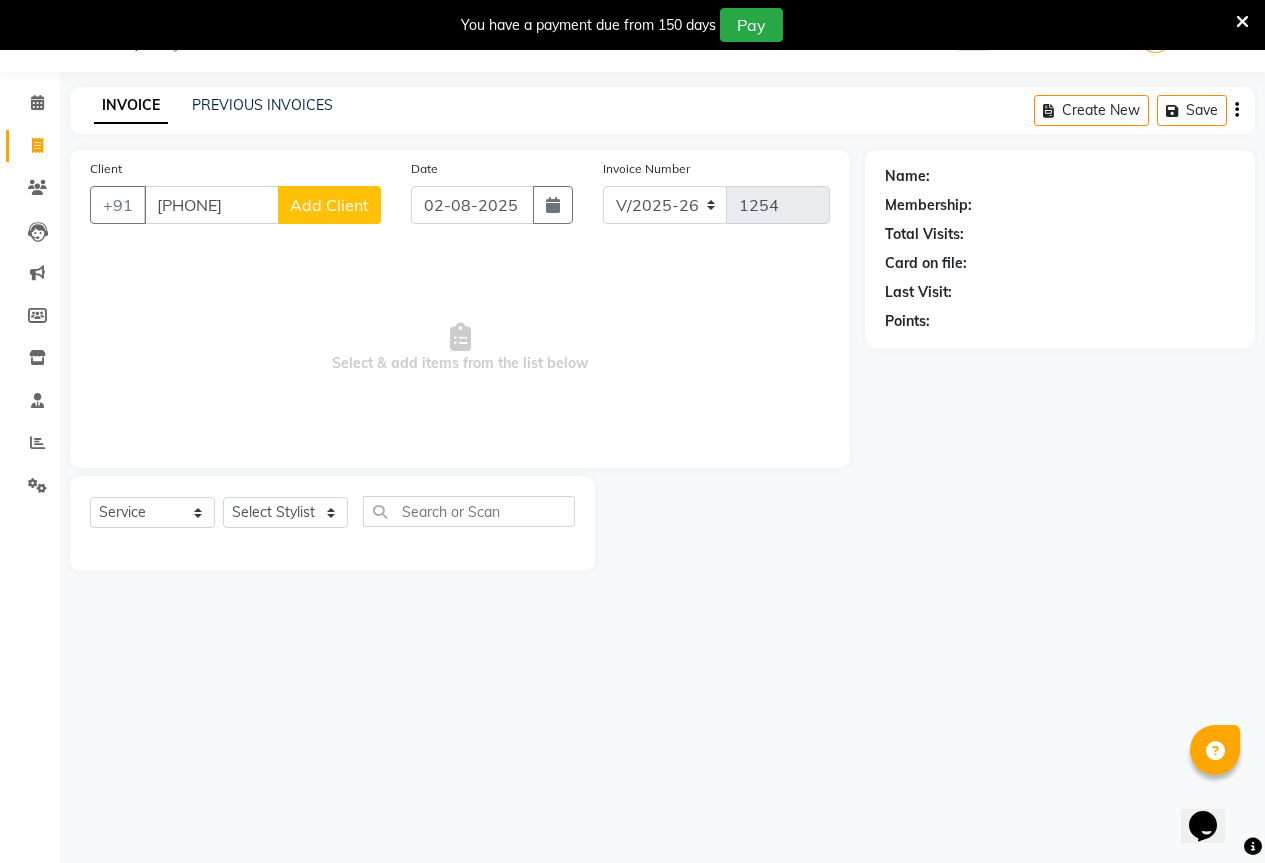 click on "Add Client" 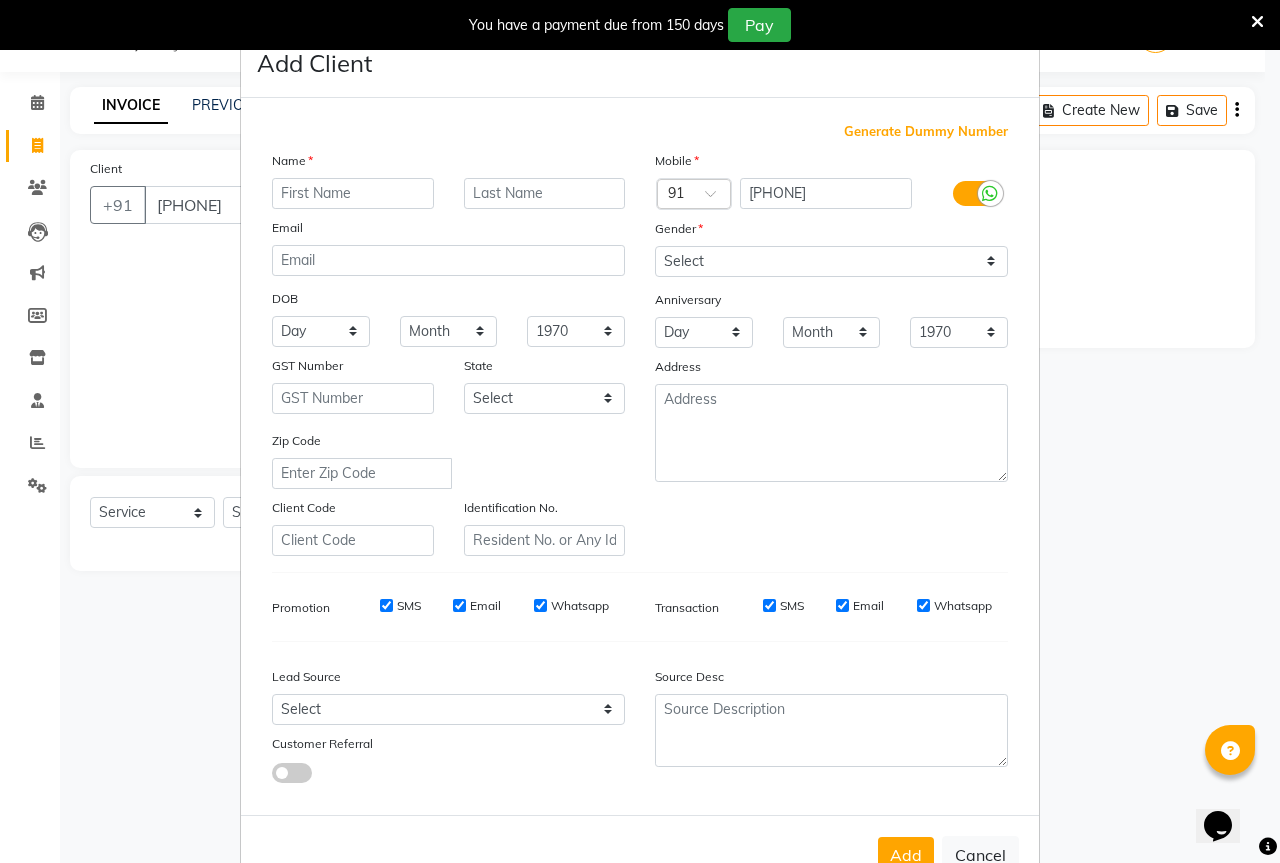 click at bounding box center [353, 193] 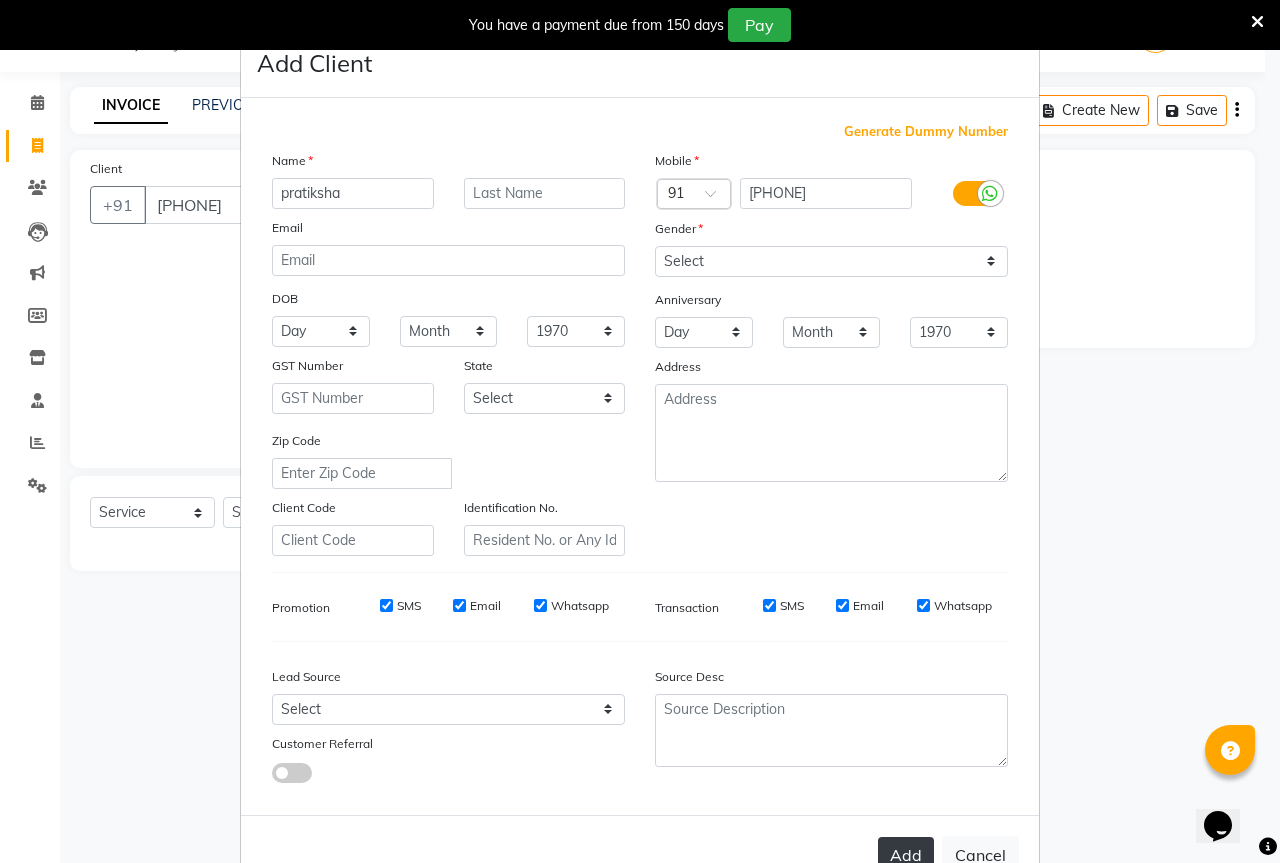 type on "pratiksha" 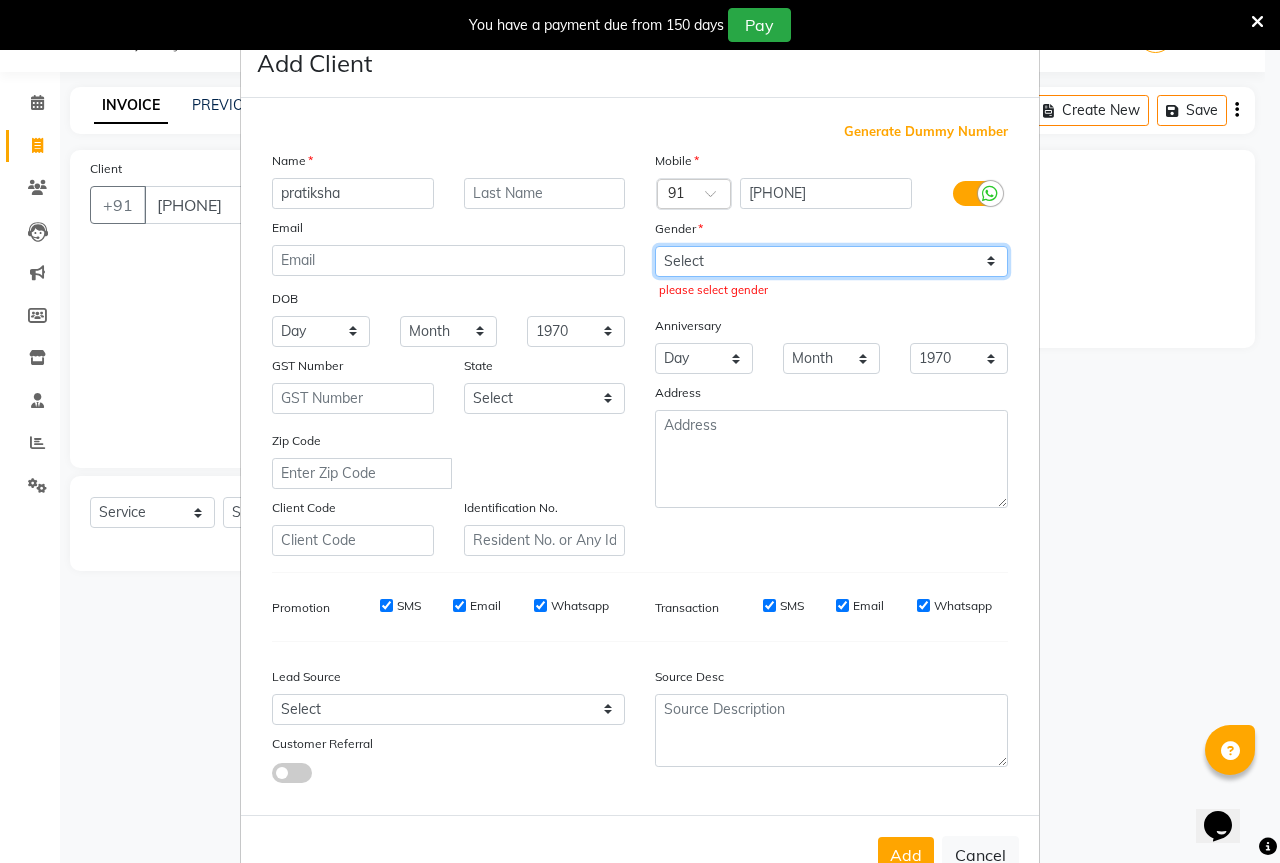 click on "Select Male Female Other Prefer Not To Say" at bounding box center (831, 261) 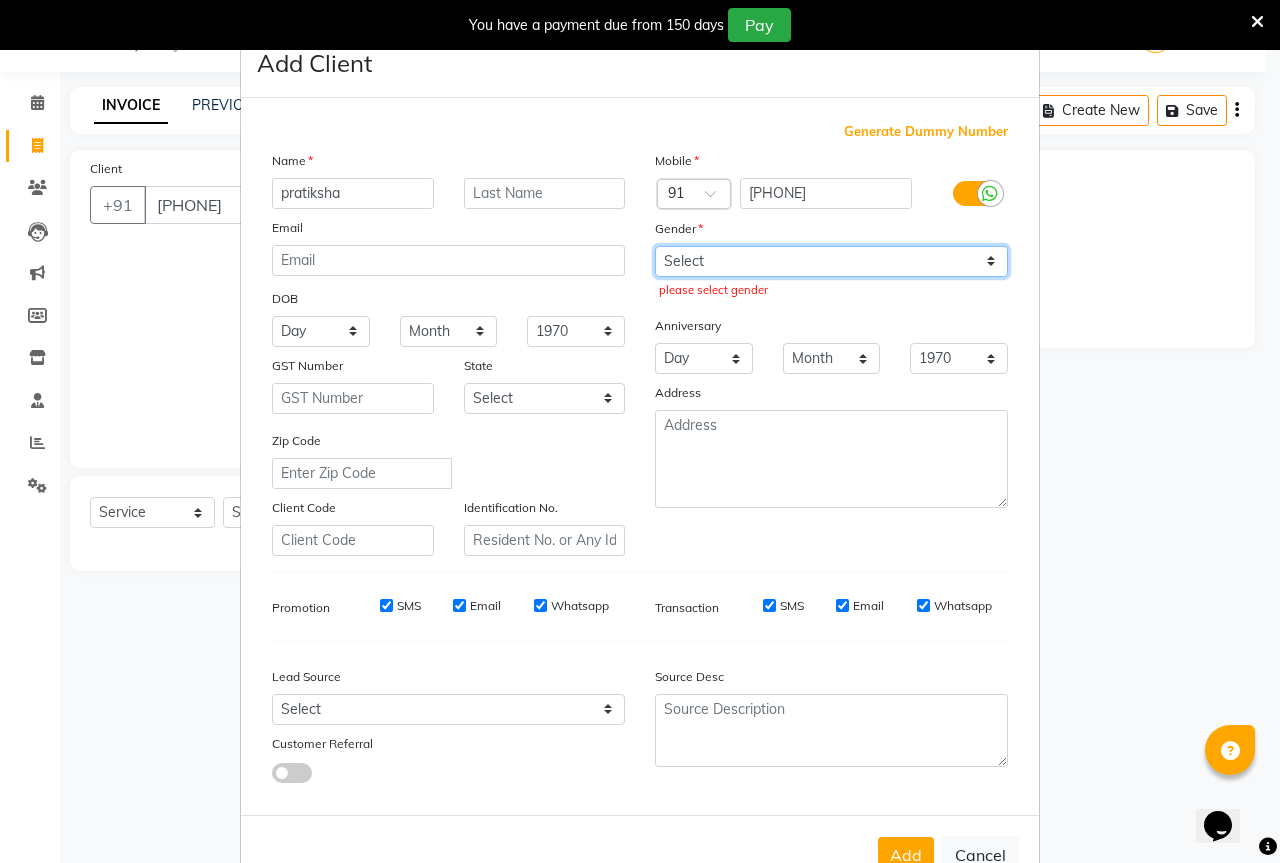 select on "female" 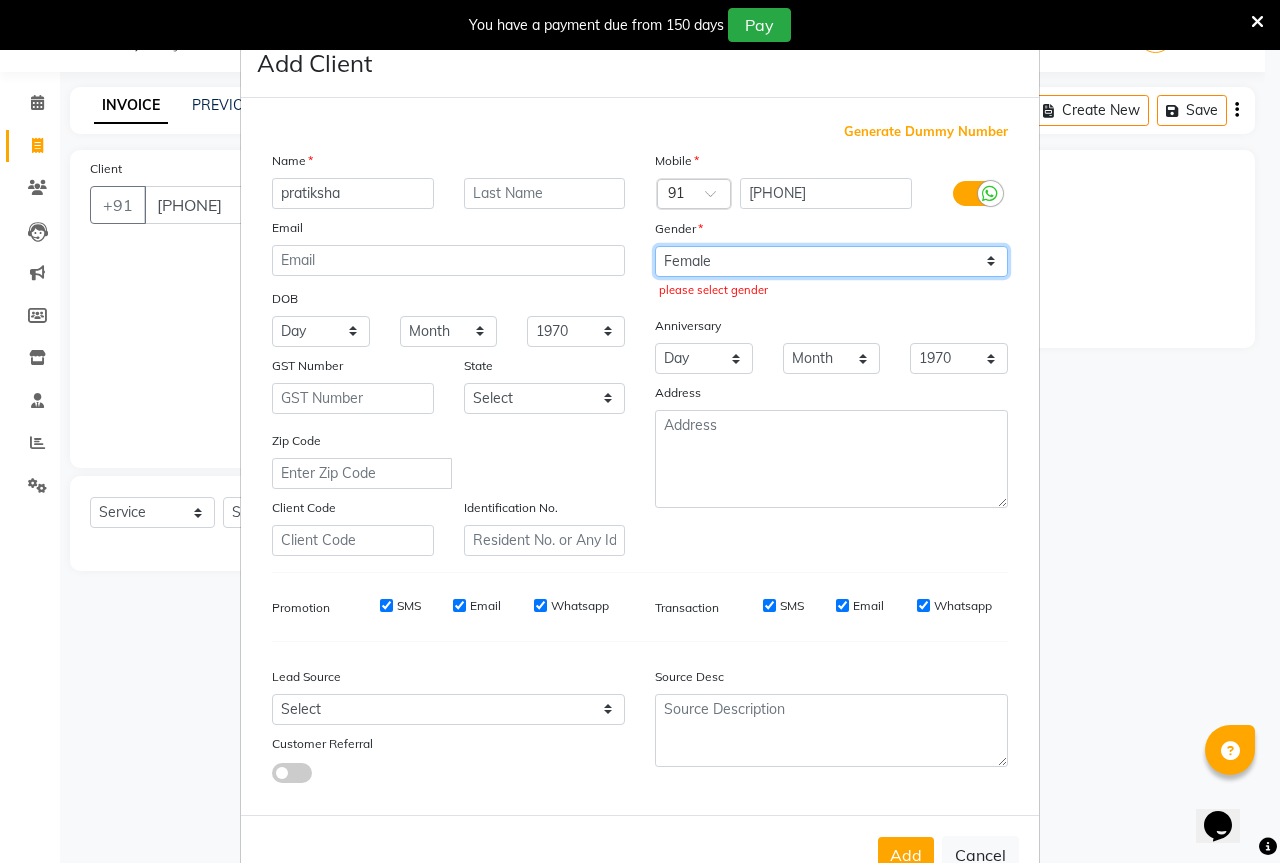 click on "Select Male Female Other Prefer Not To Say" at bounding box center [831, 261] 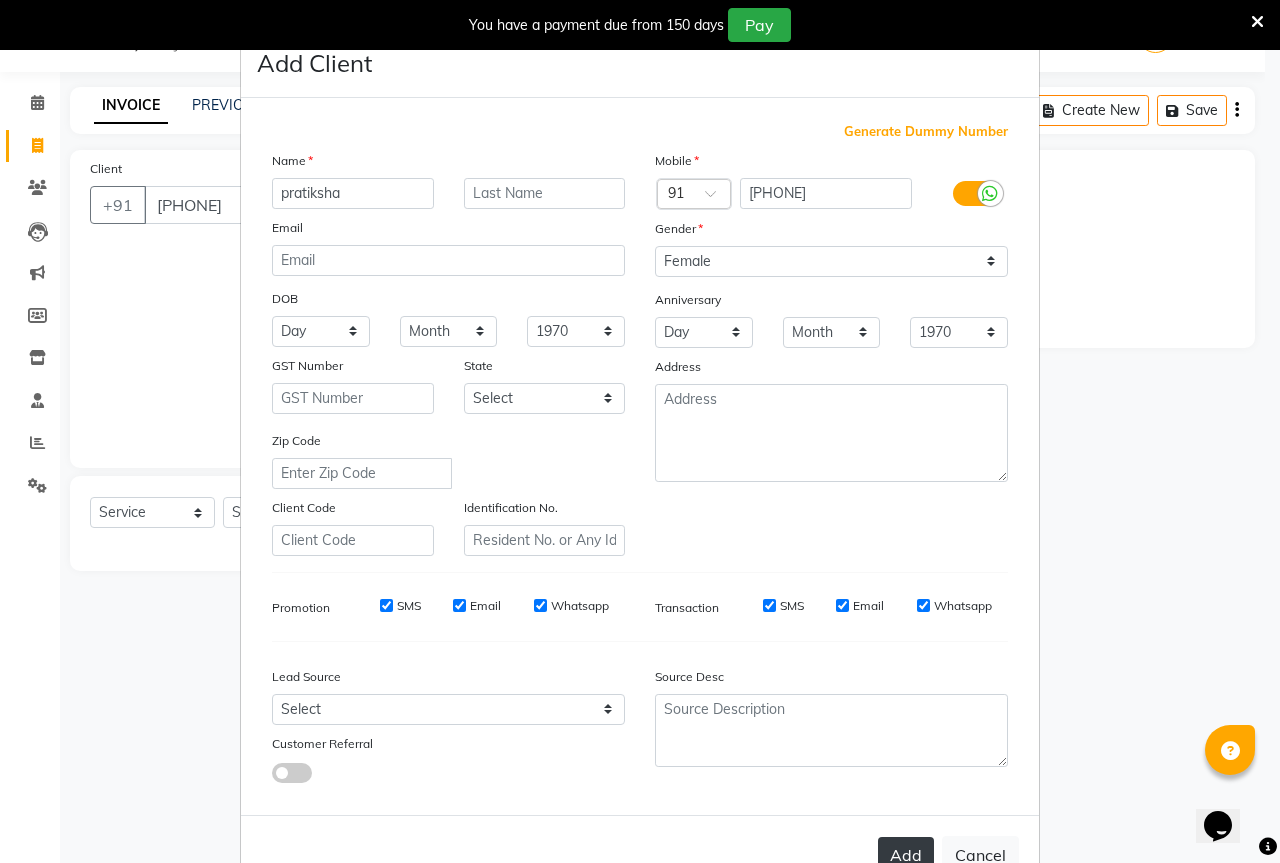 click on "Add" at bounding box center (906, 855) 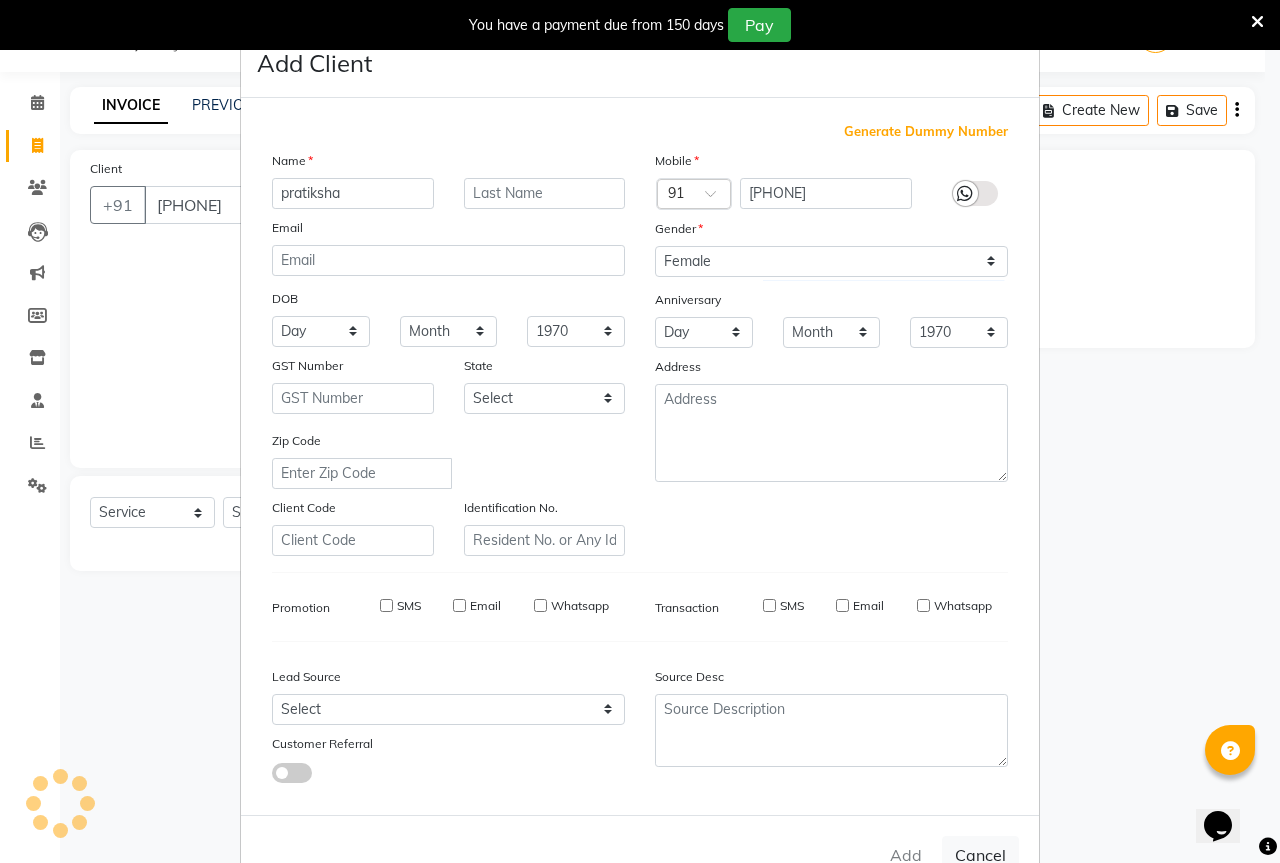 type 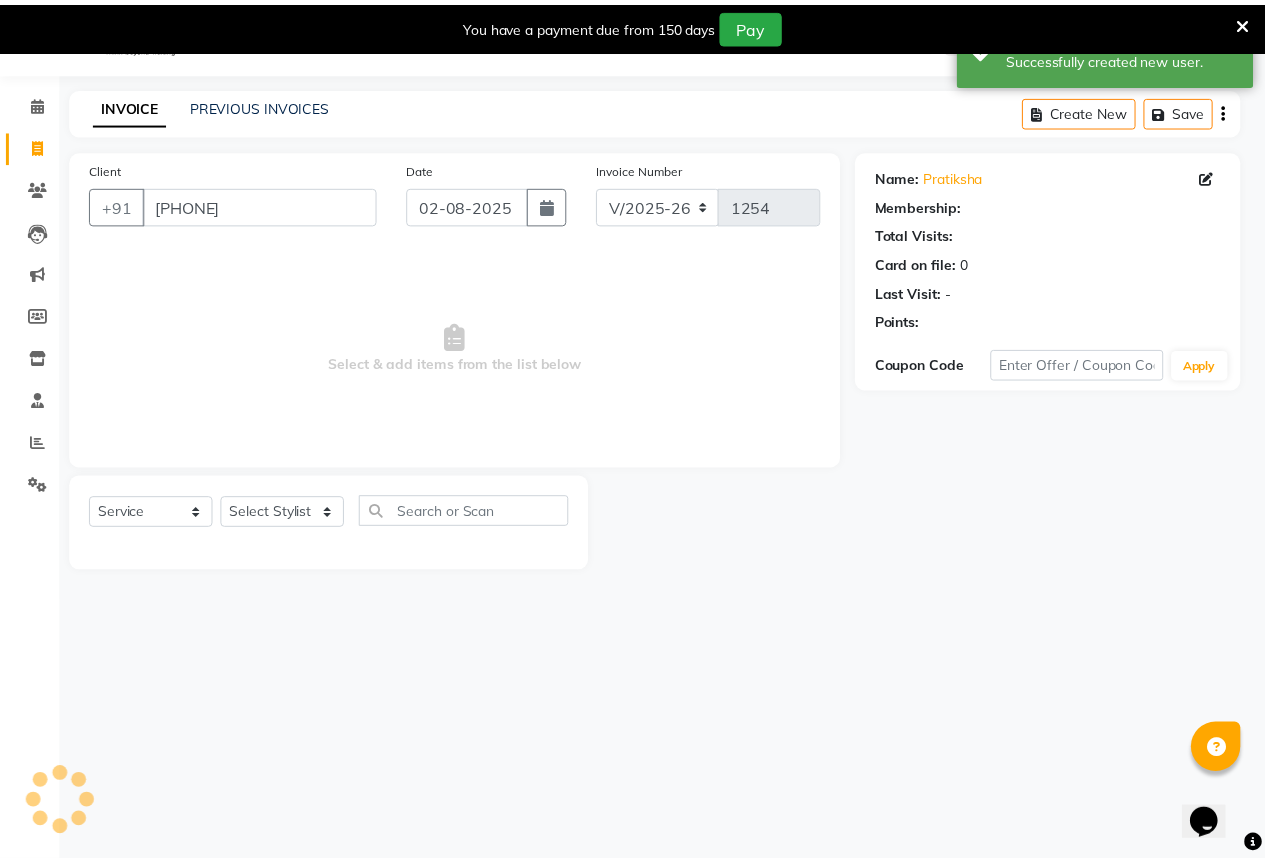 scroll, scrollTop: 0, scrollLeft: 0, axis: both 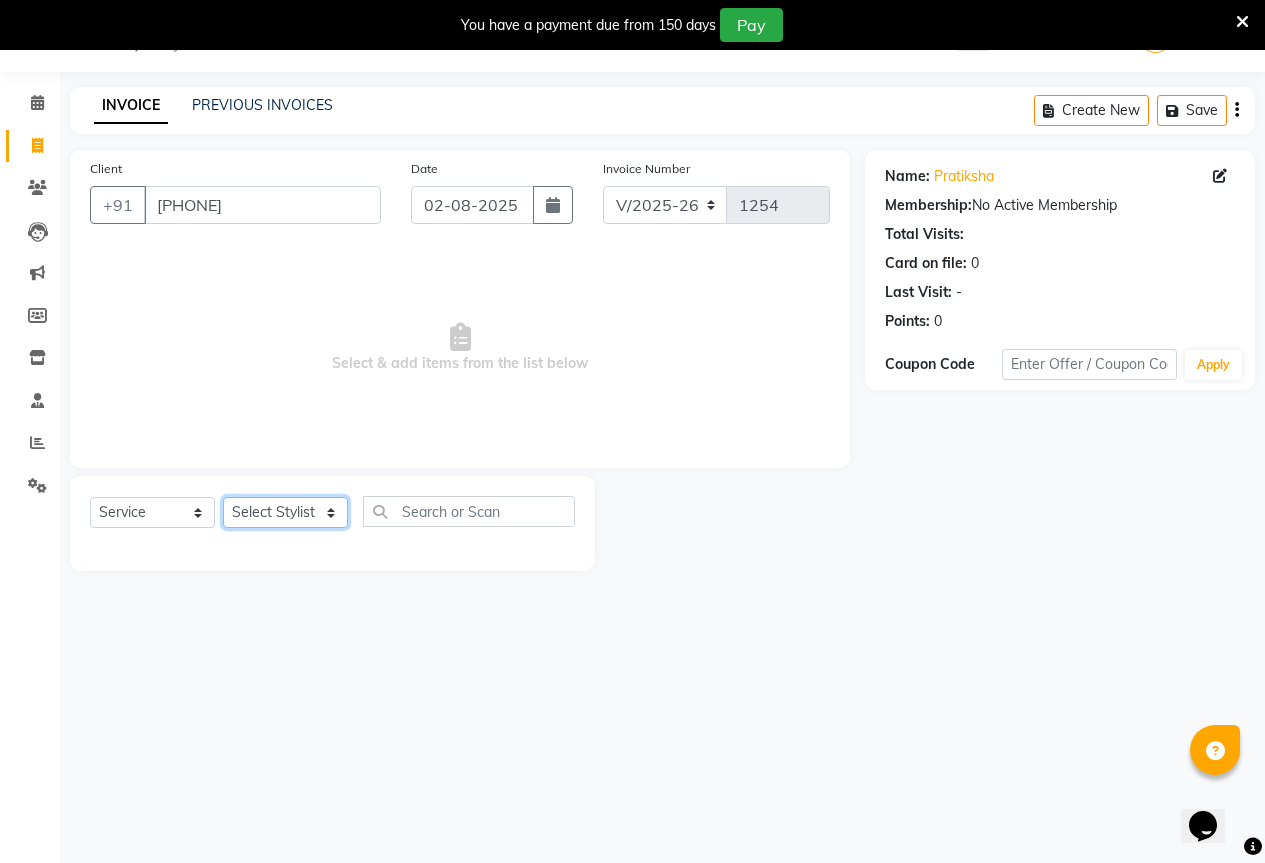 click on "Select Stylist AKASH KAJAL PAYAL RAJ RUTUJA SAHIL" 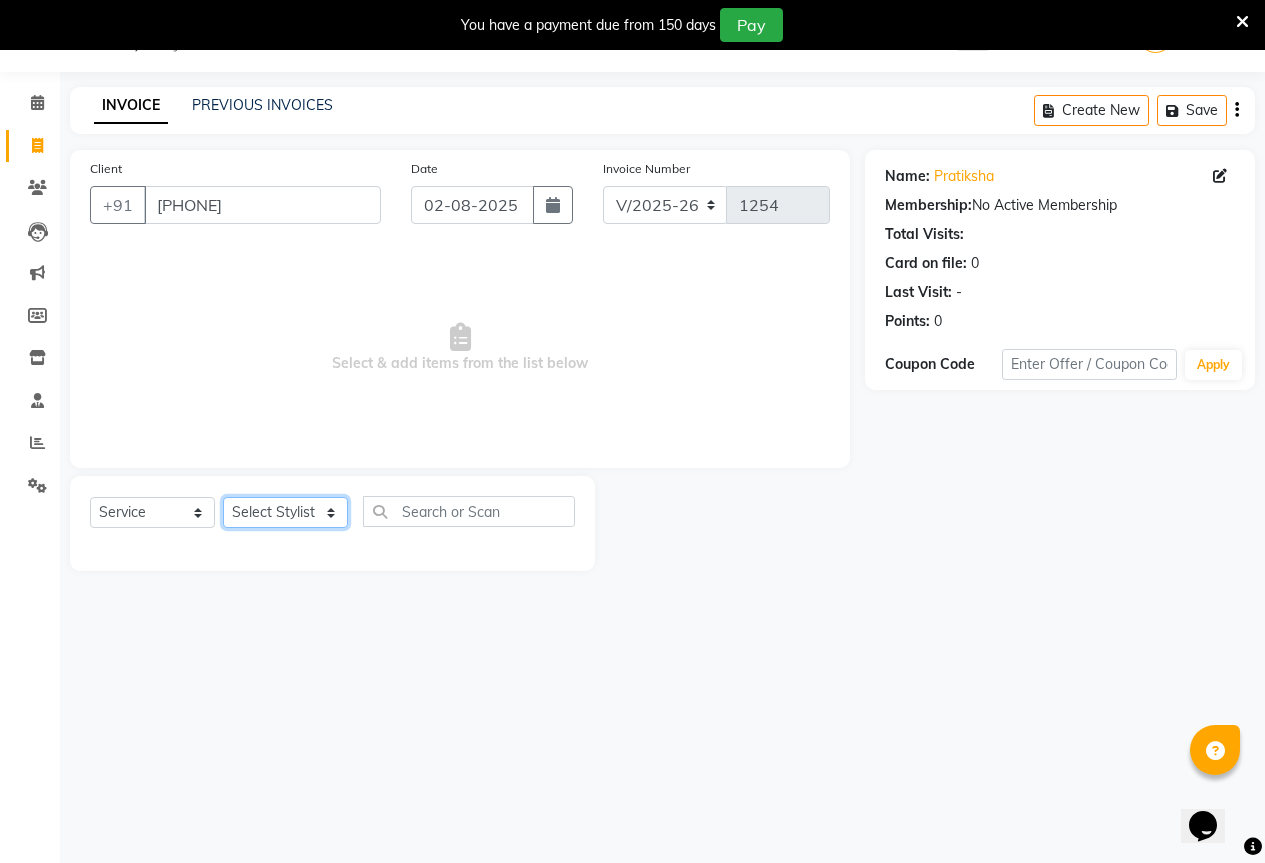 select on "61551" 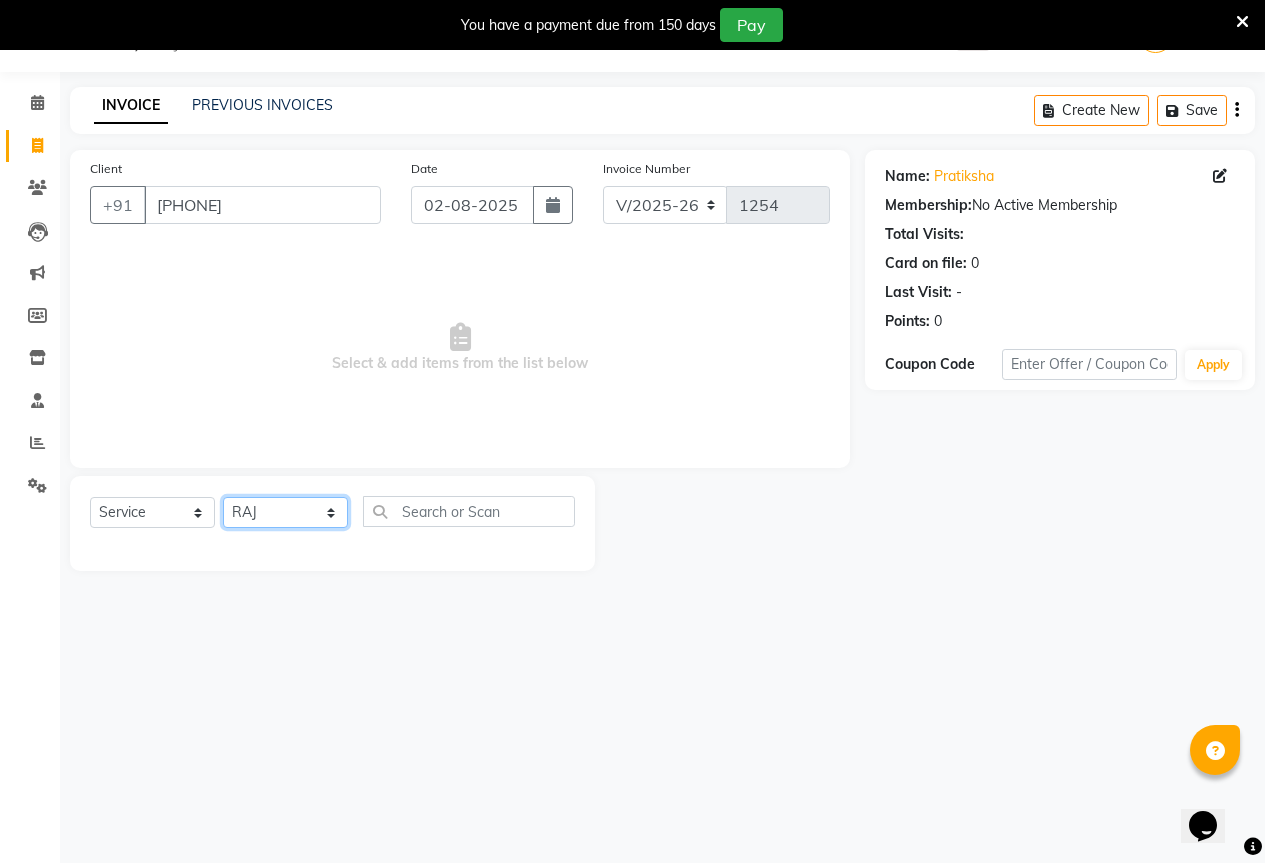 click on "Select Stylist AKASH KAJAL PAYAL RAJ RUTUJA SAHIL" 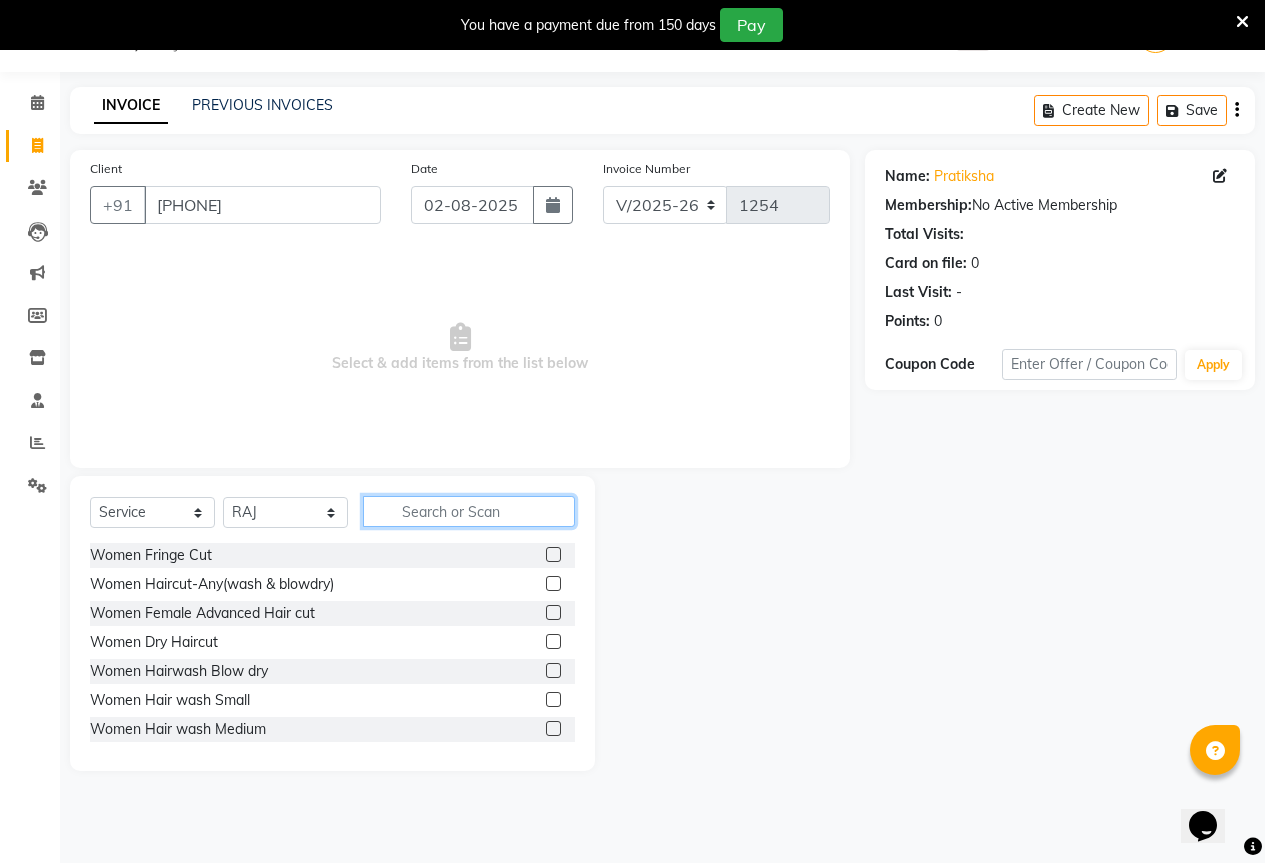 click 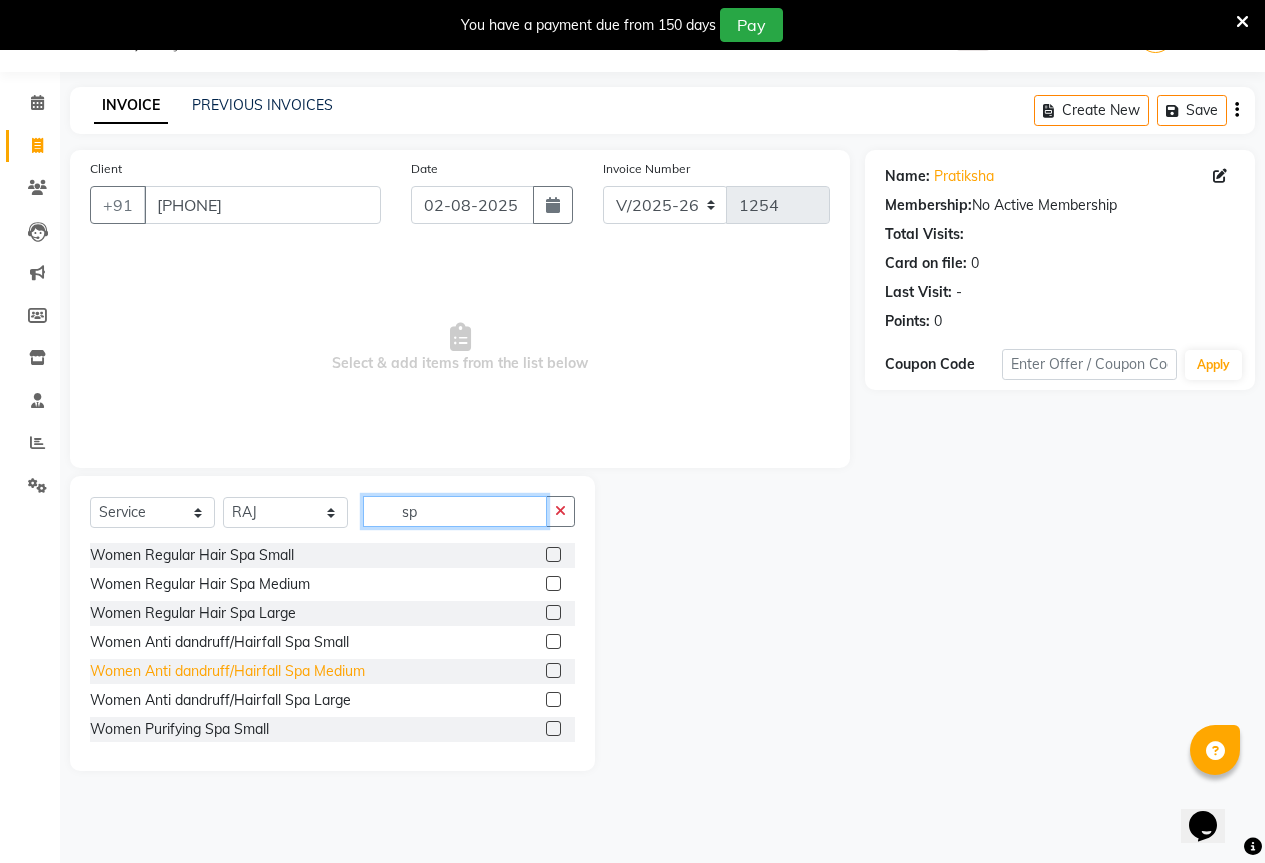 type on "s" 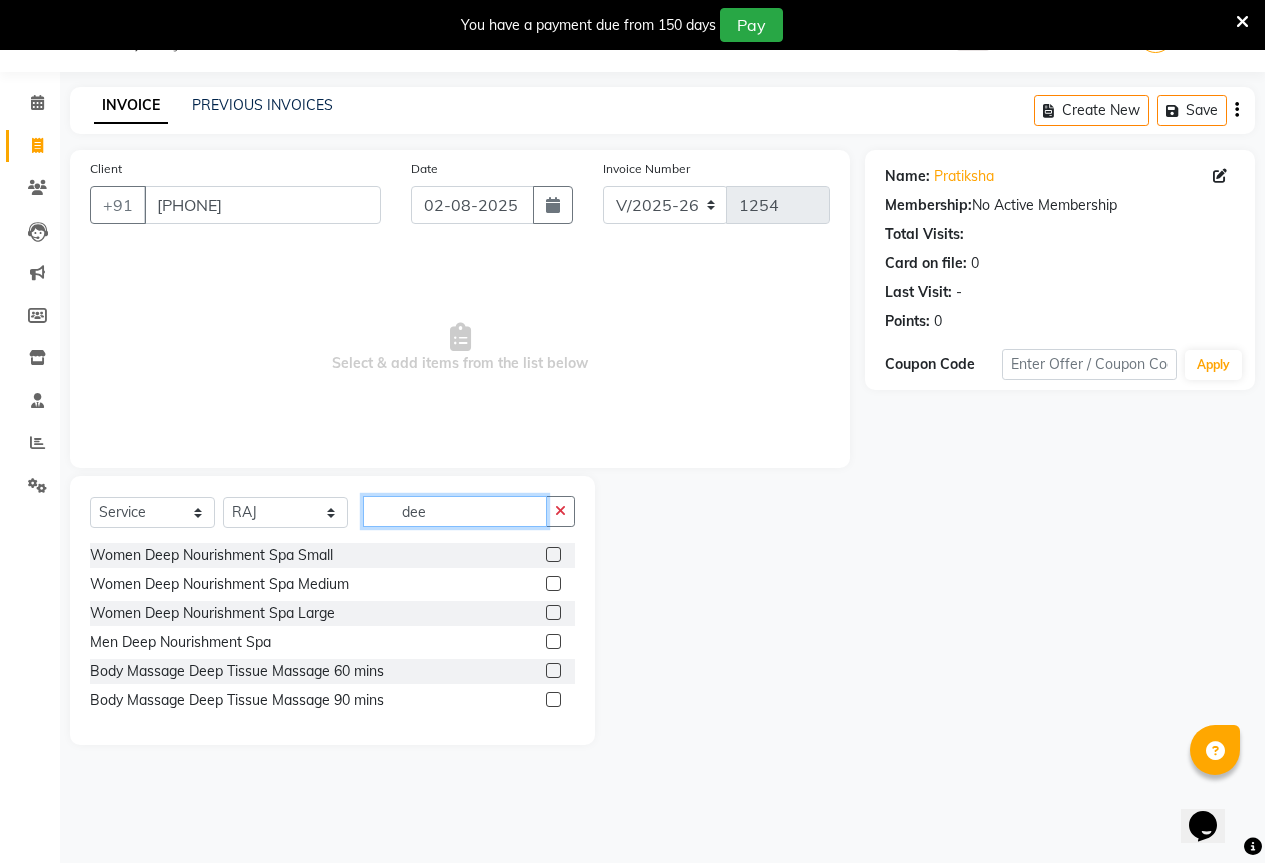 type on "dee" 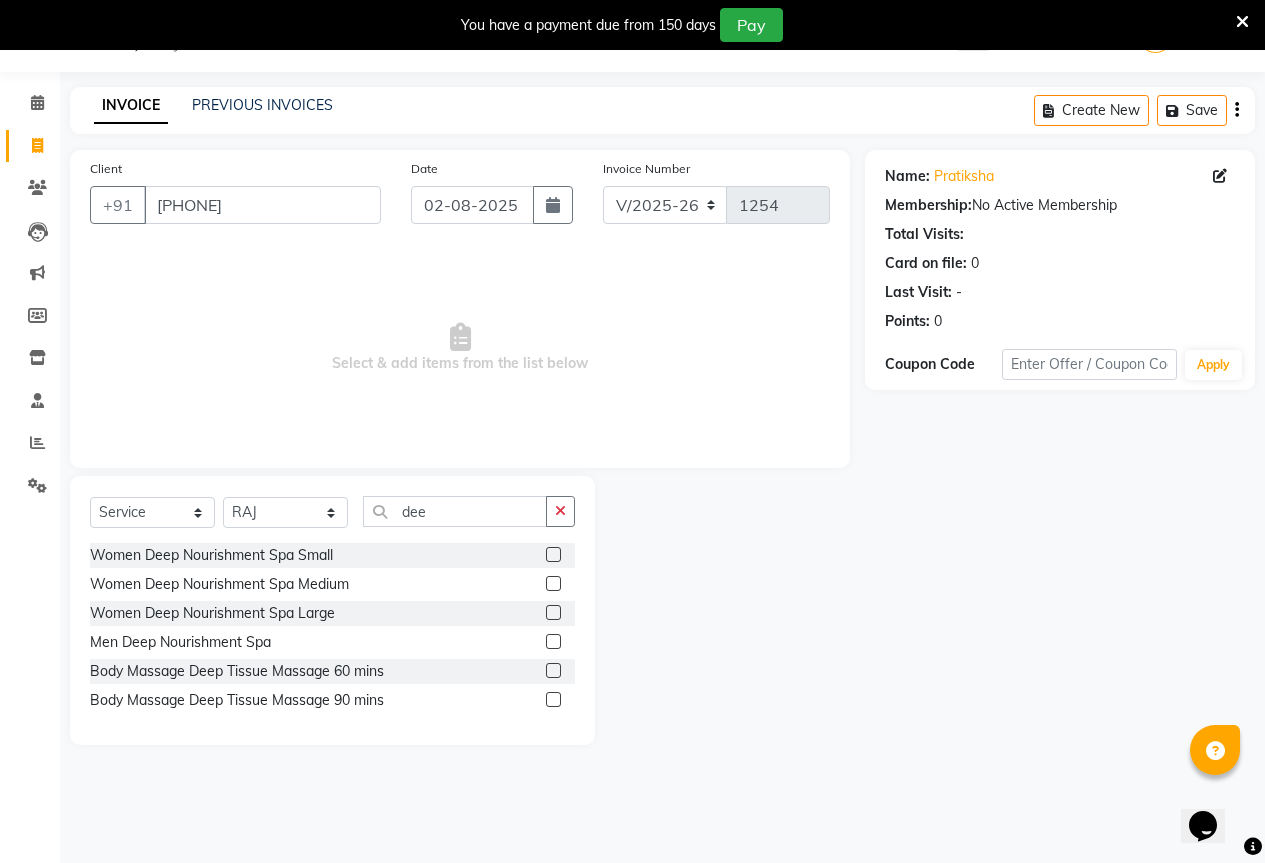 click 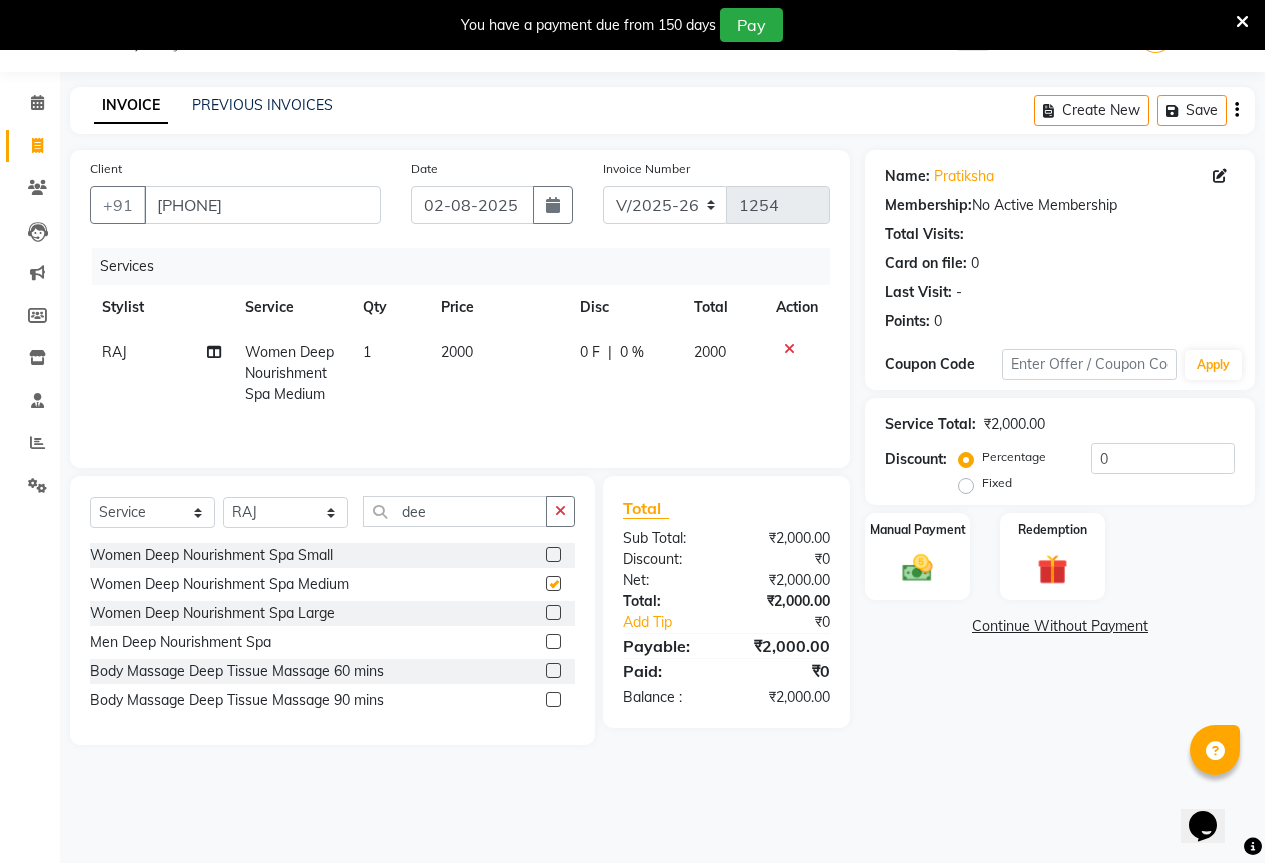 checkbox on "false" 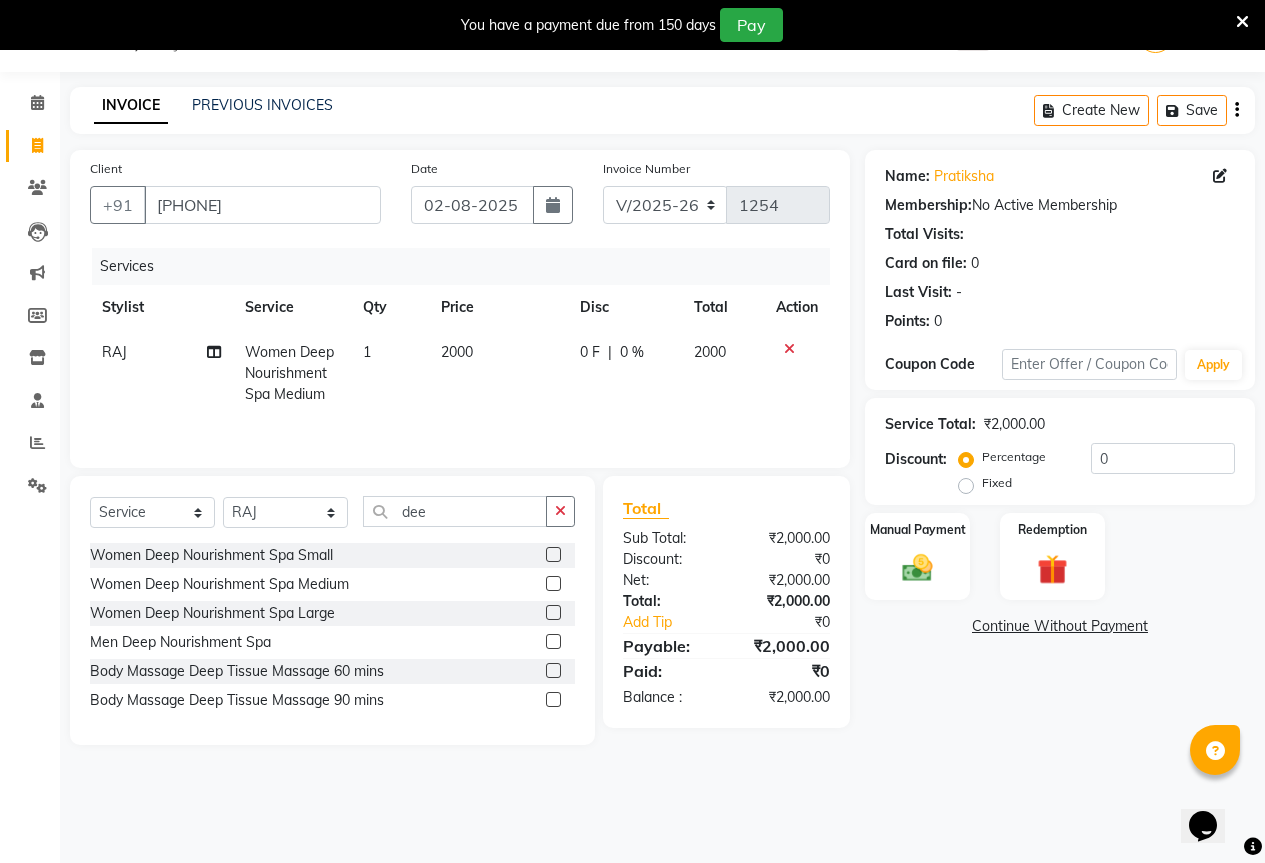 click 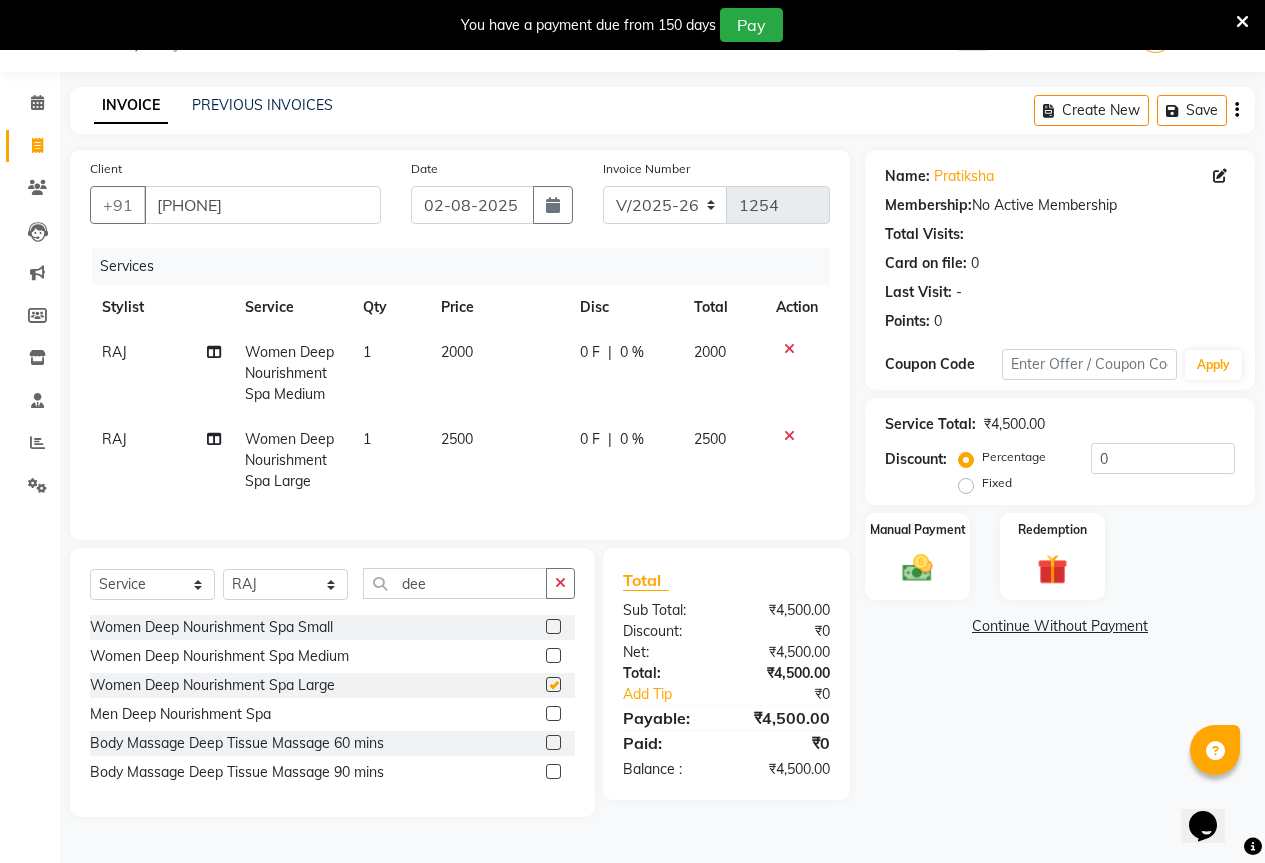 checkbox on "false" 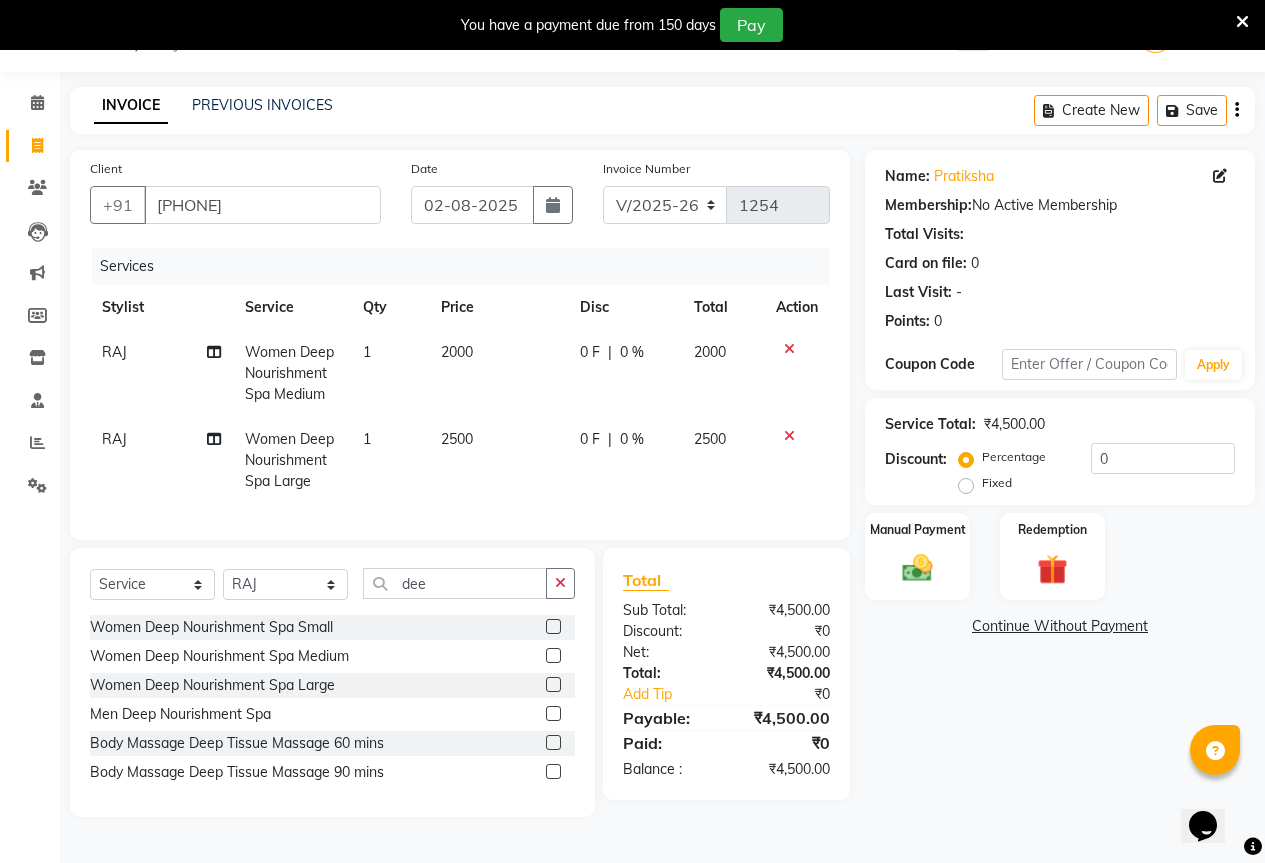 click on "RAJ" 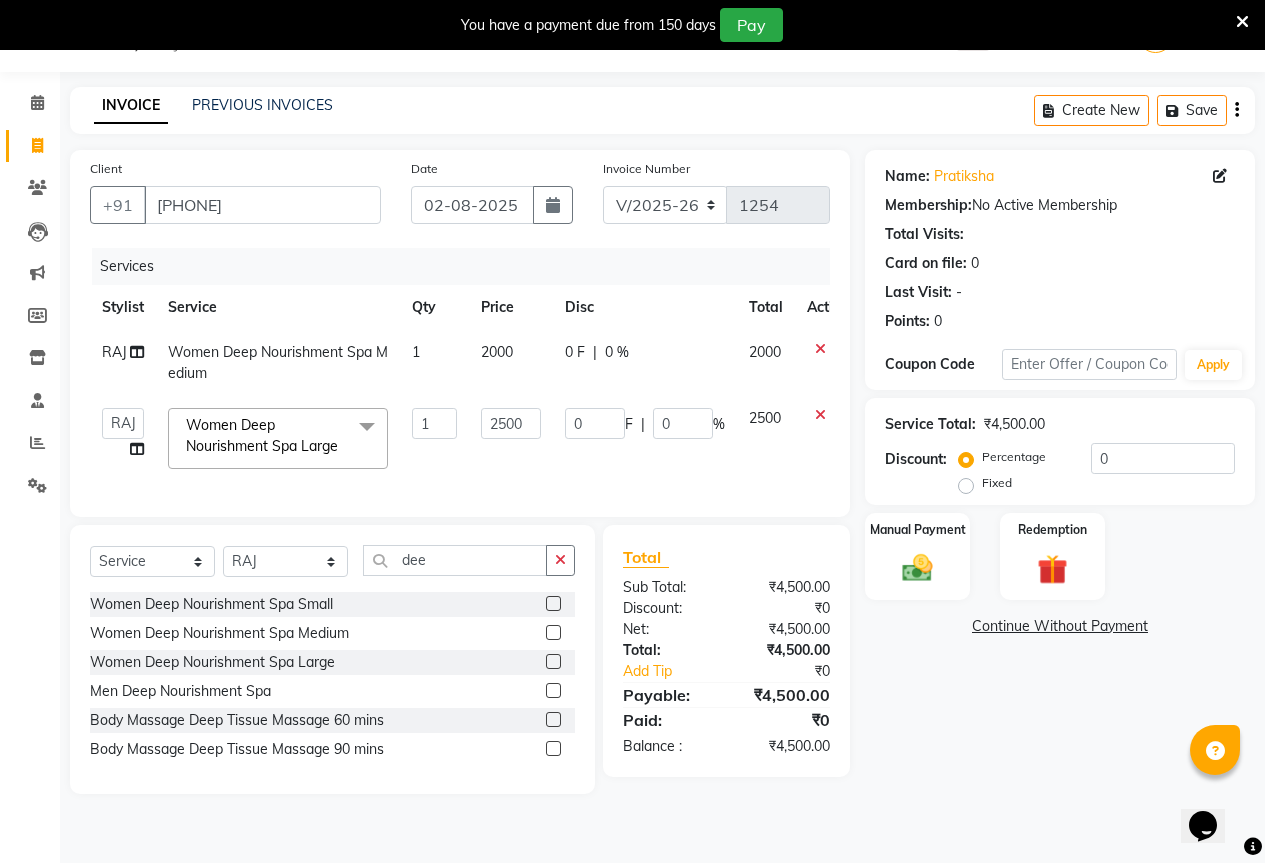 click on "RAJ" 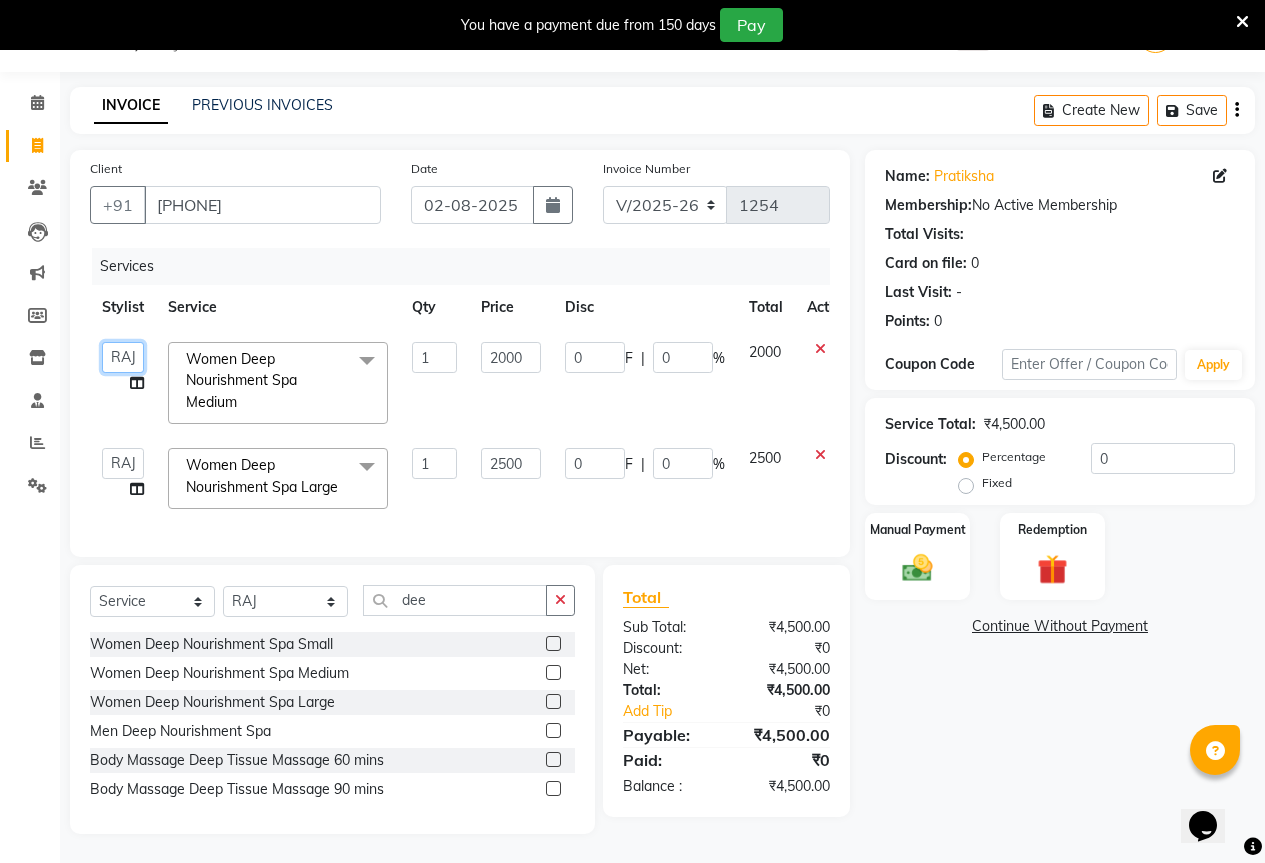 click on "AKASH KAJAL PAYAL RAJ RUTUJA SAHIL" 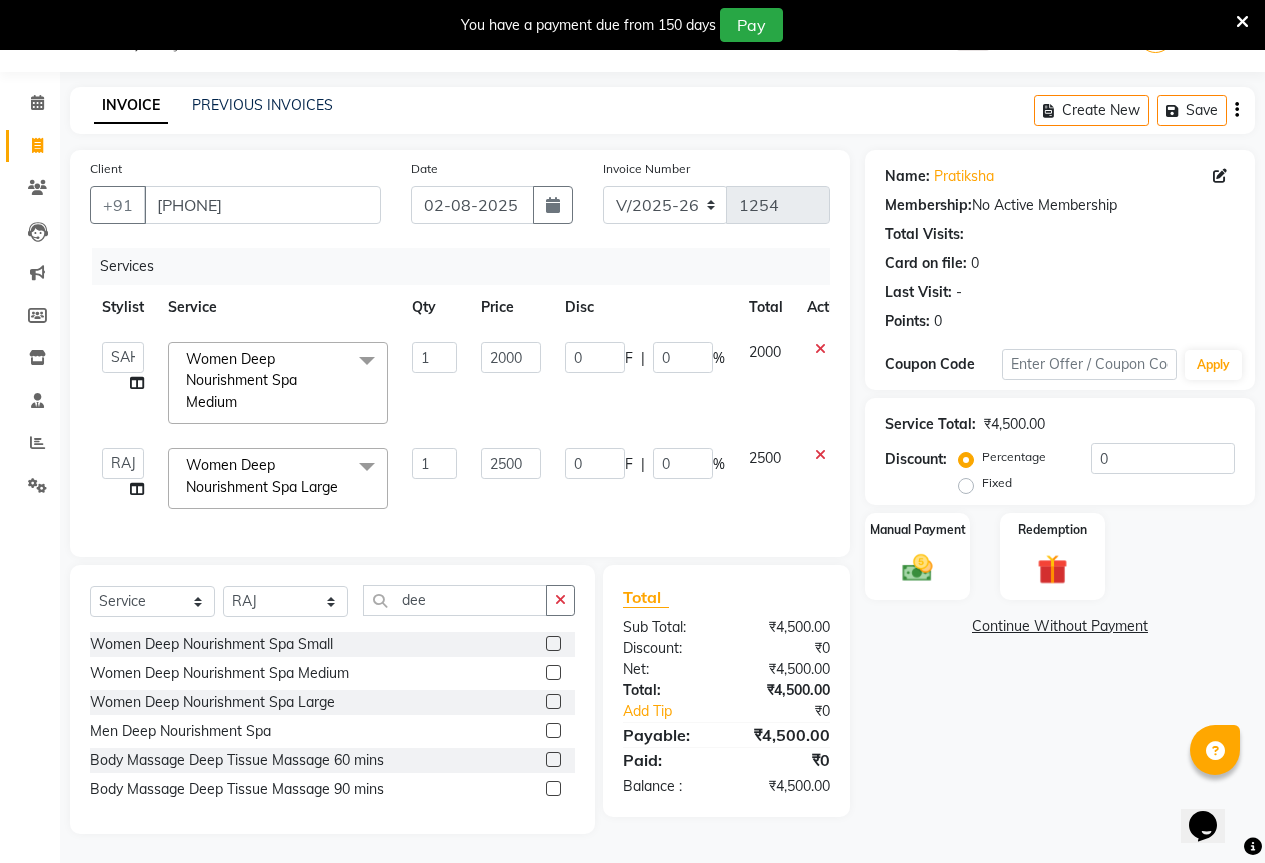 select on "70744" 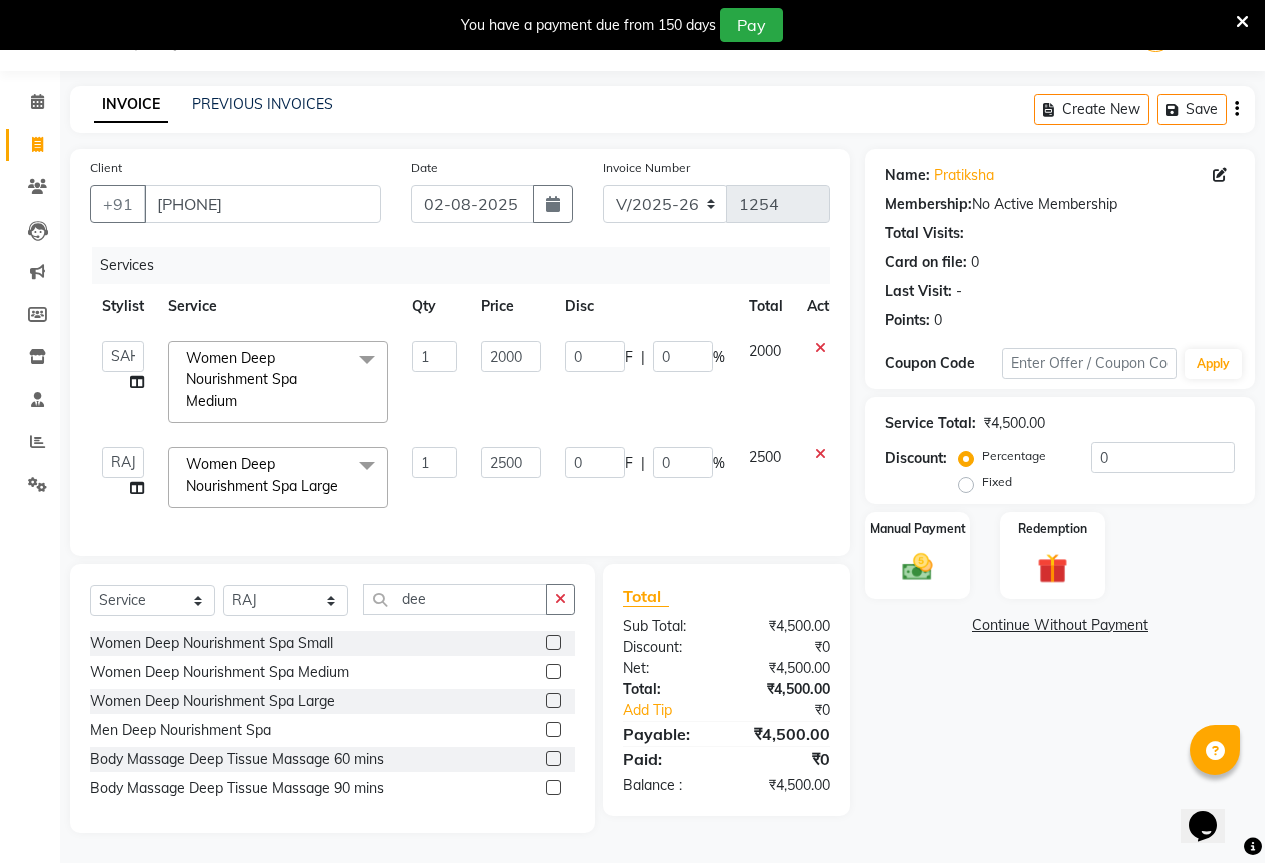 scroll, scrollTop: 66, scrollLeft: 0, axis: vertical 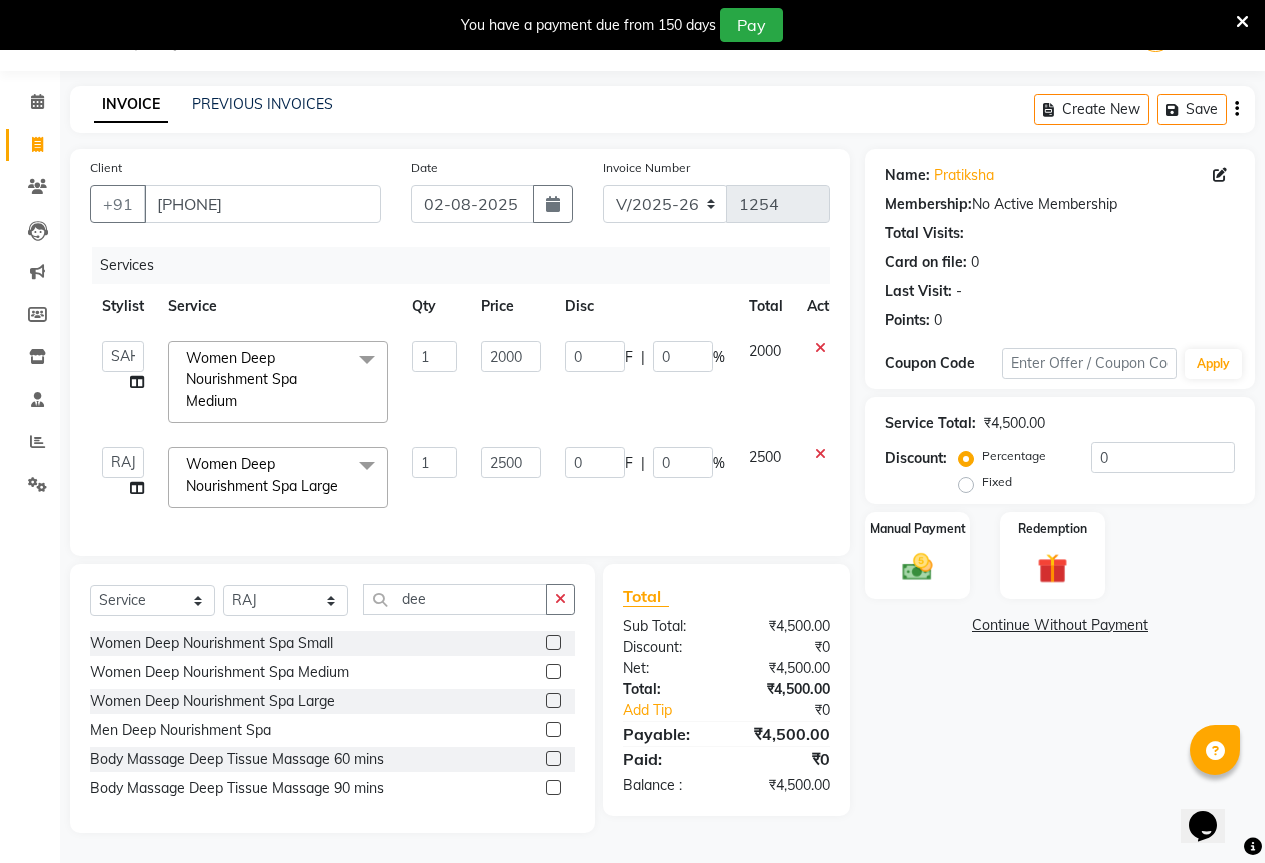 click on "0 F | 0 %" 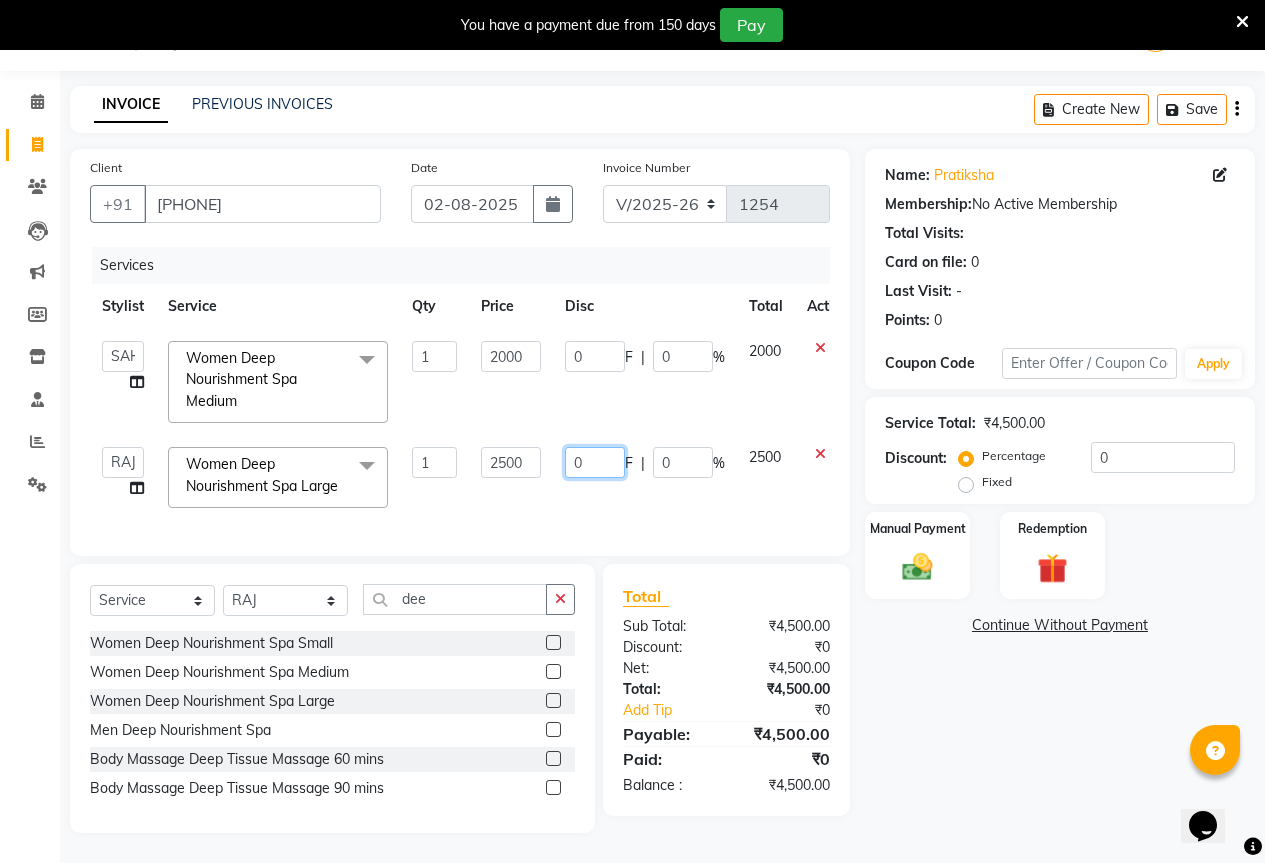 click on "0" 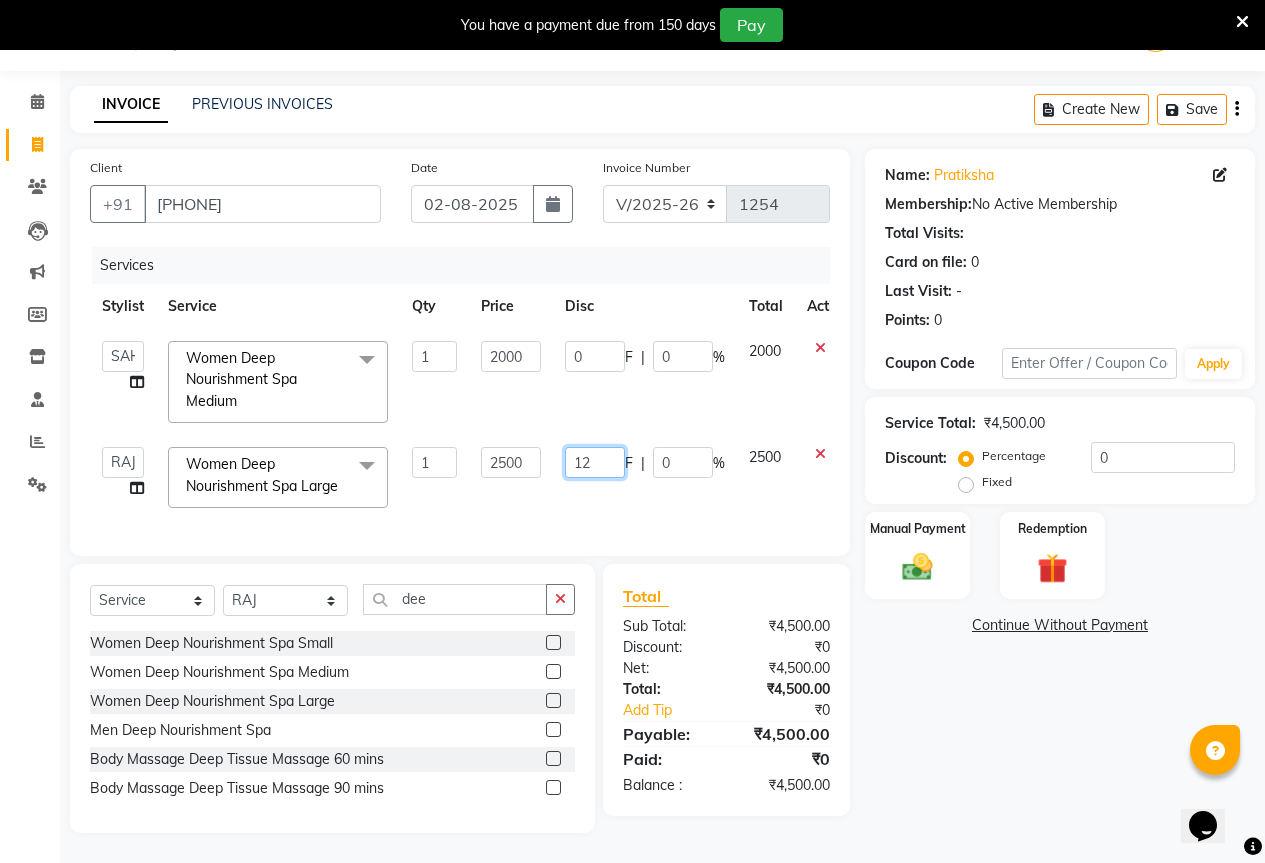 type on "125" 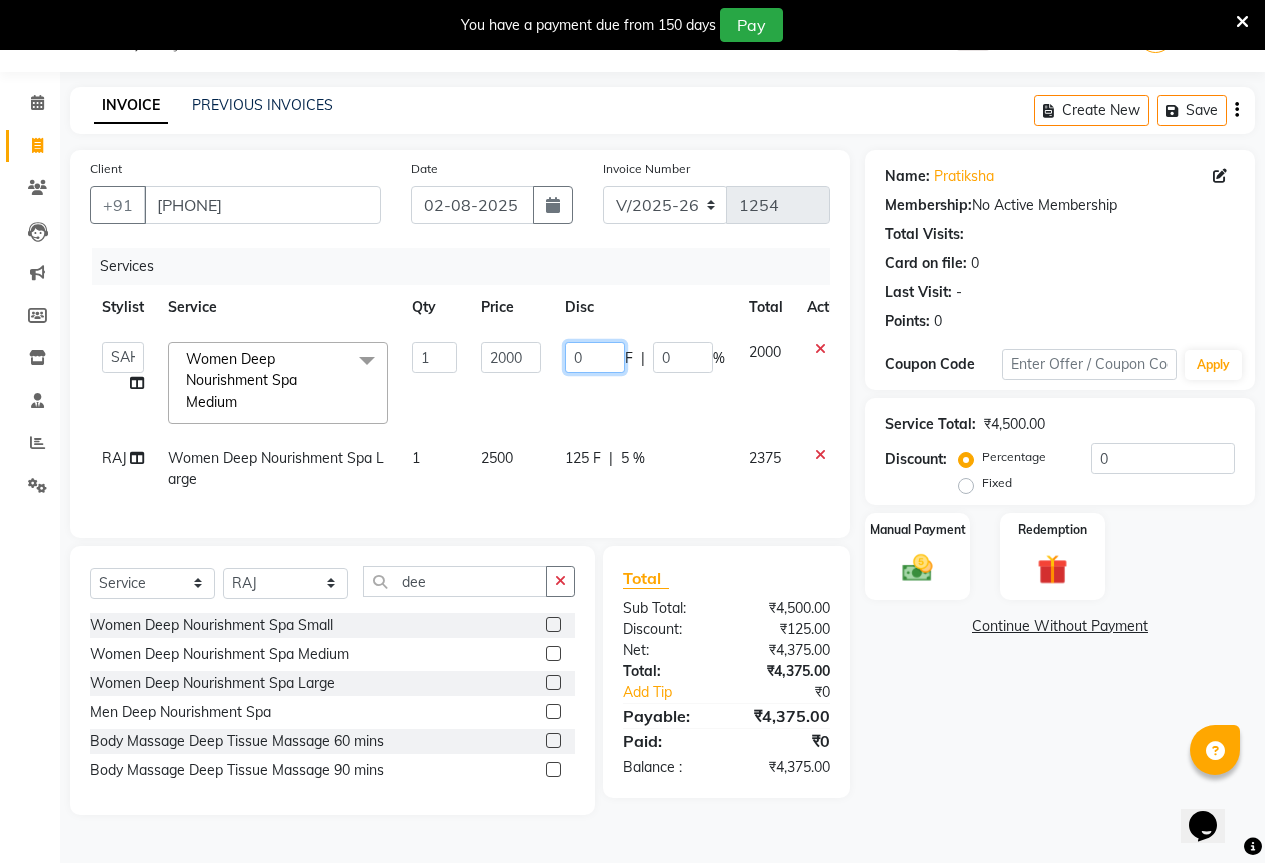 click on "0" 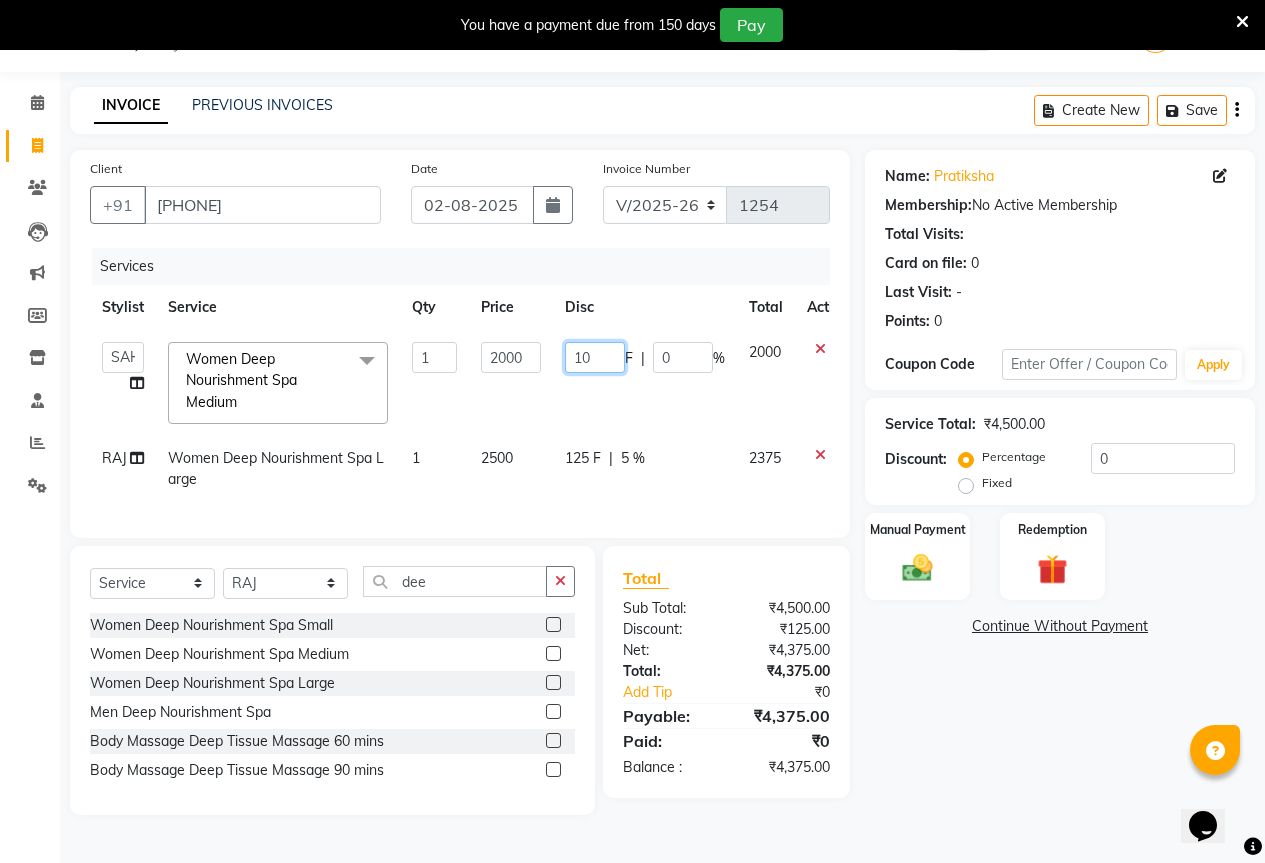 type on "100" 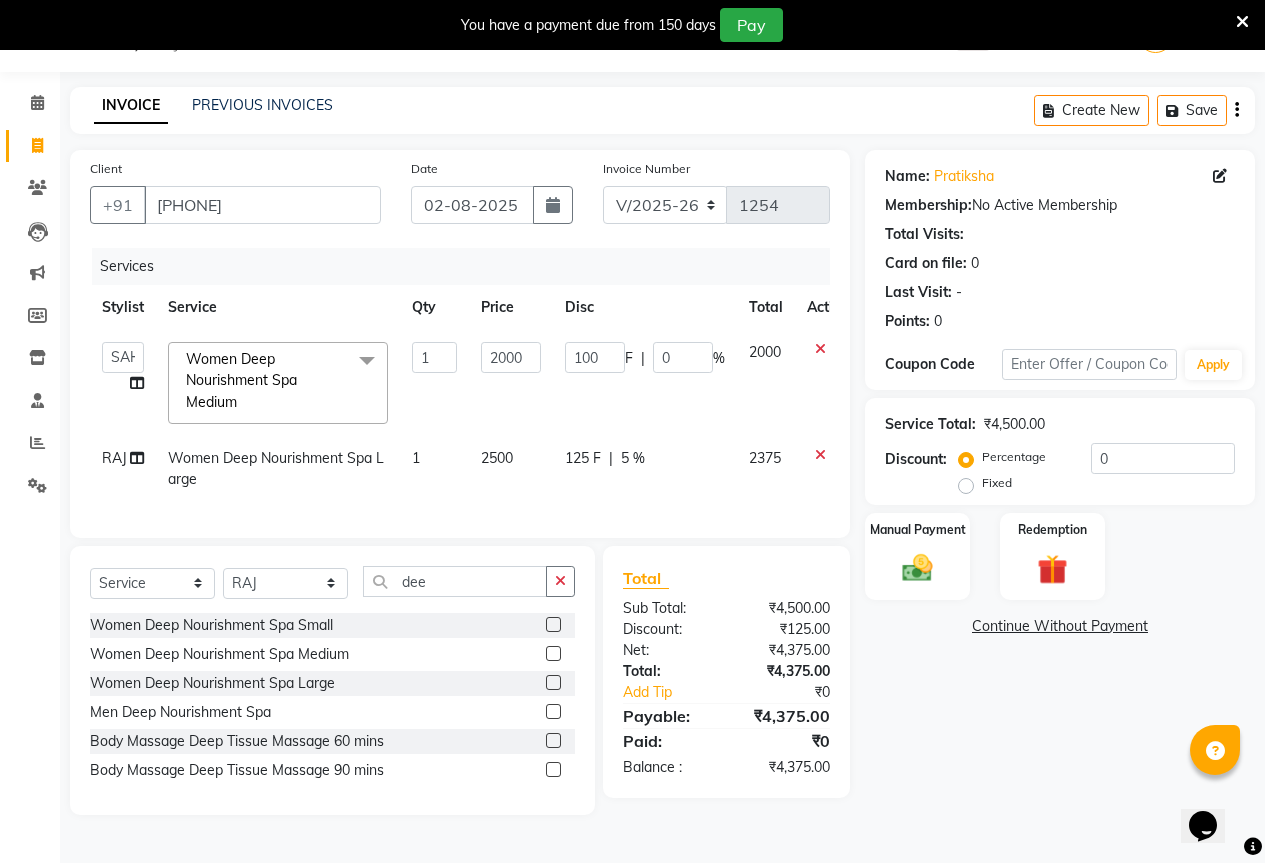 click on "100 F | 0 %" 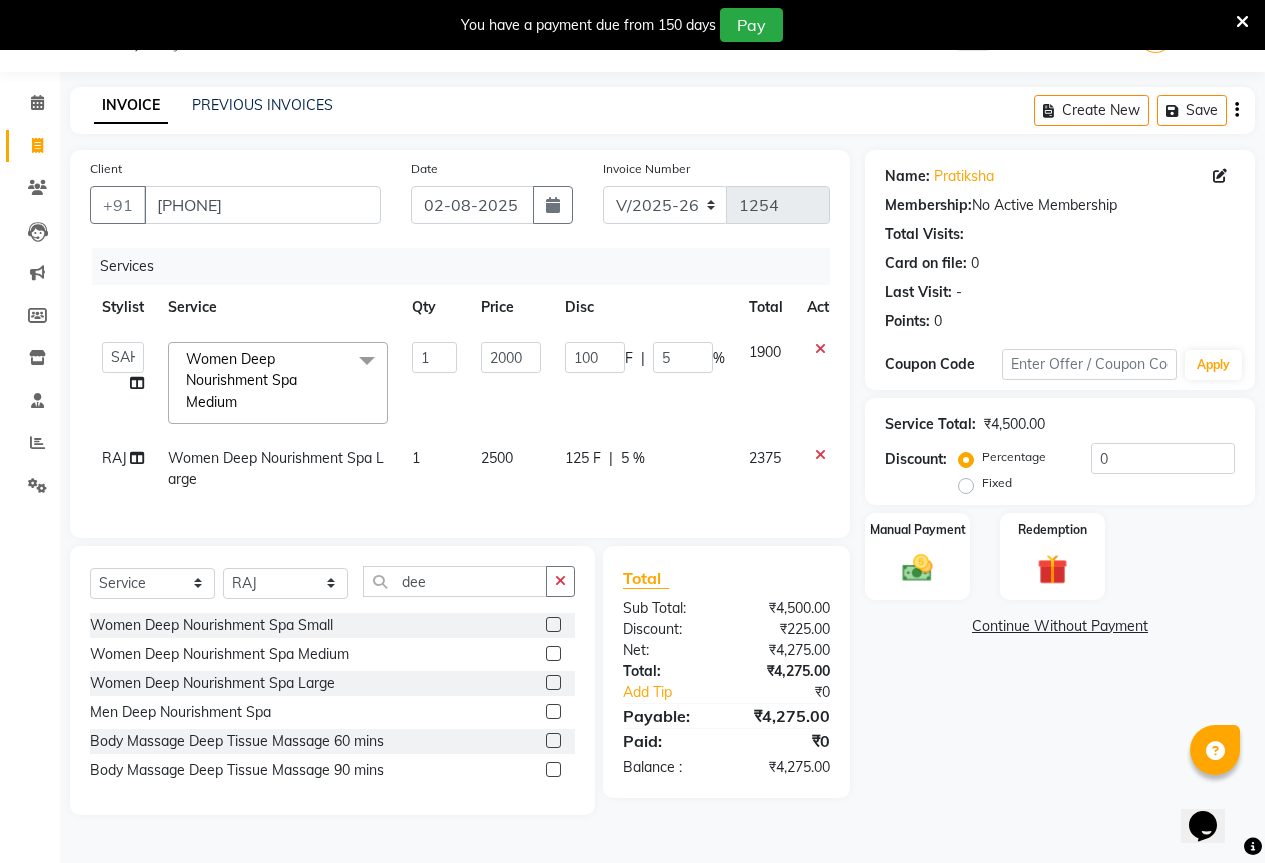 click on "125 F | 5 %" 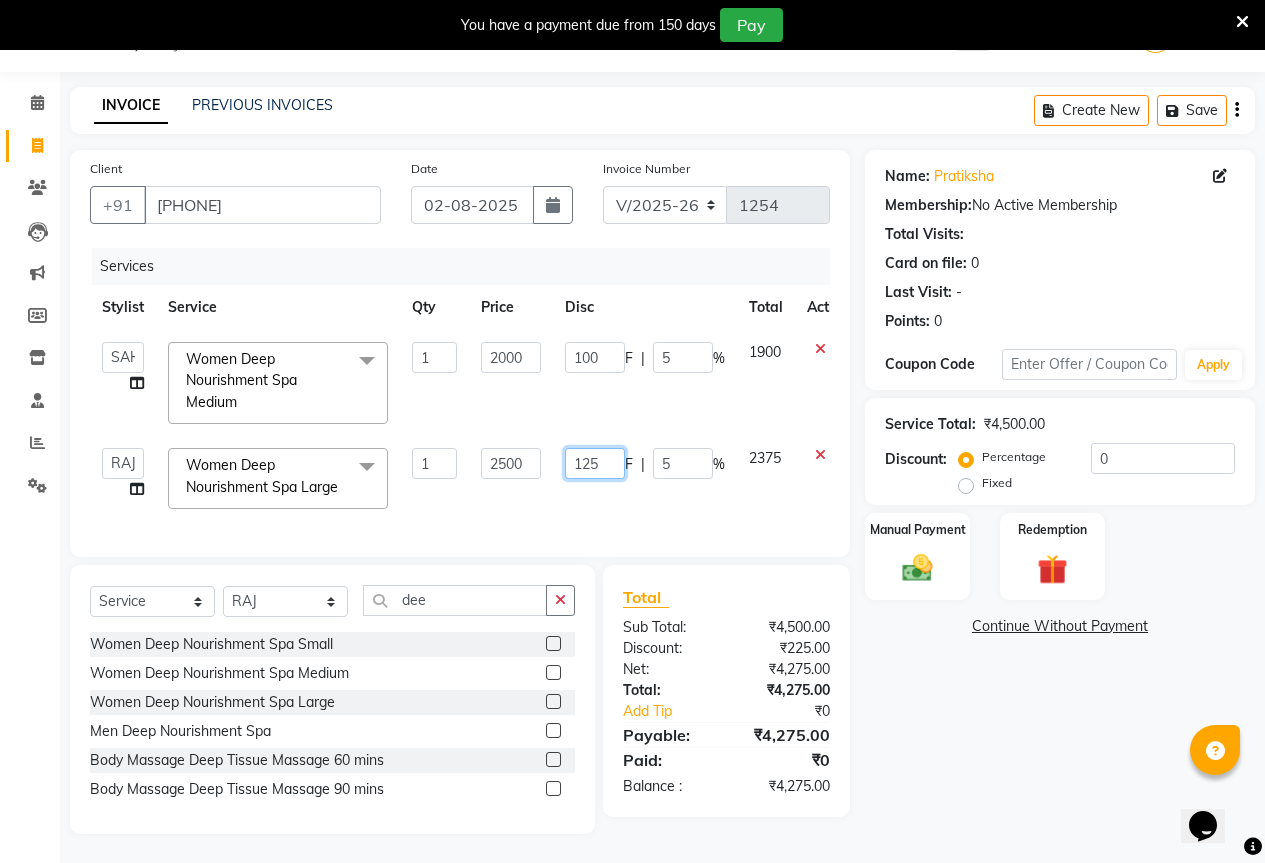 click on "125" 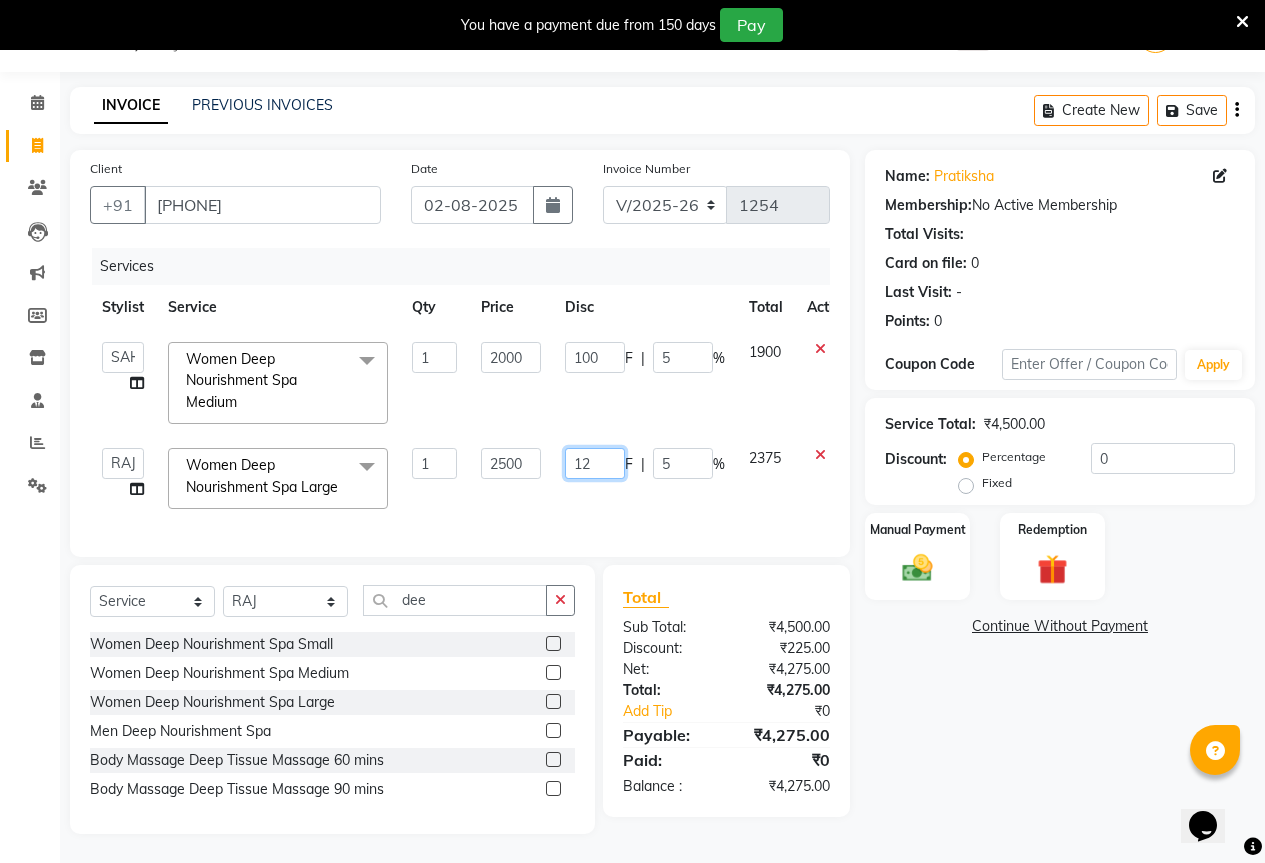 type on "126" 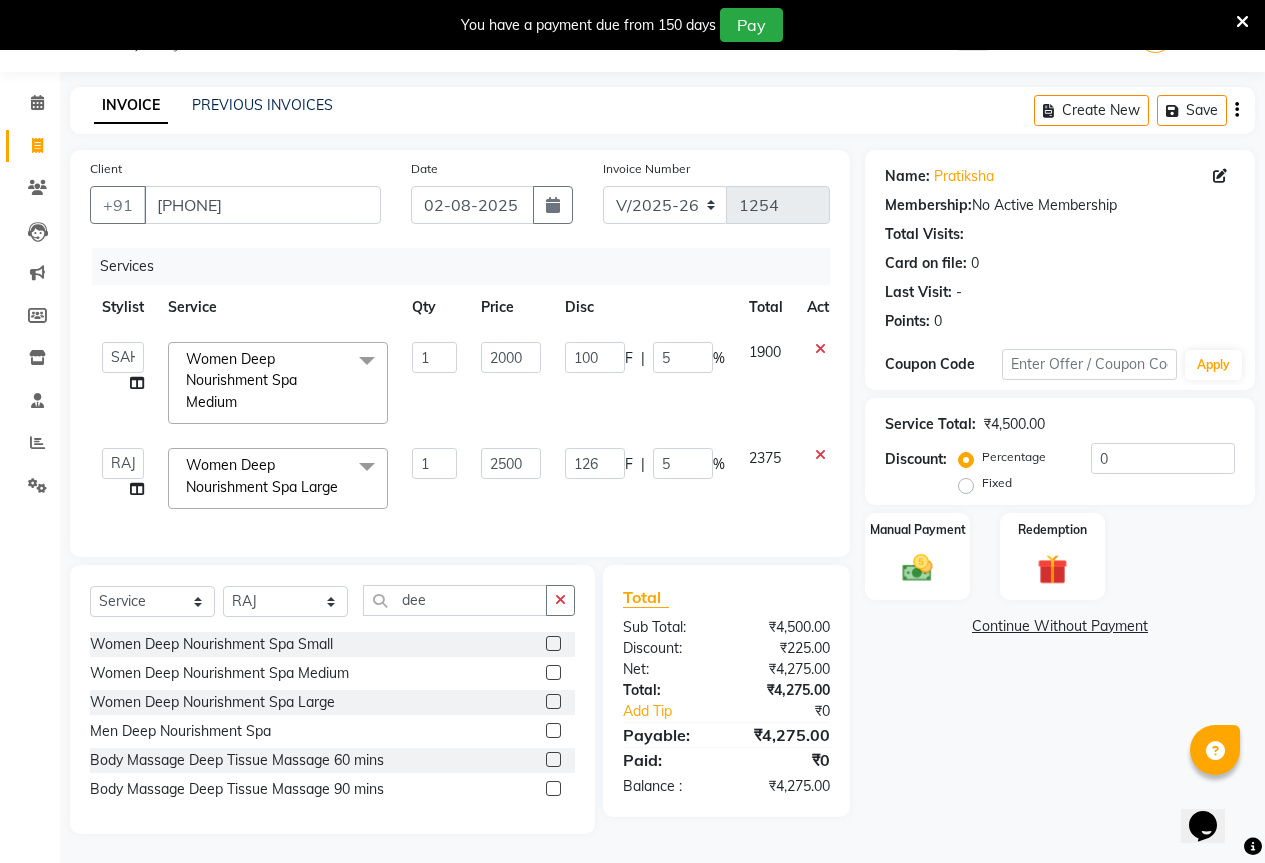 click on "Services Stylist Service Qty Price Disc Total Action AKASH KAJAL PAYAL RAJ RUTUJA SAHIL Women Deep Nourishment Spa Medium x Women Fringe Cut Women Haircut-Any(wash  blowdry) Women Female Advanced Hair cut Women Dry Haircut Women Hairwash Blow dry Women Hair wash Small Women Hair wash Medium Women Hair wash Long Women Blow dry Small Women Blow dry Medium Women Blow dry Long Women Temporary Curls/Tongs Small Women Temporary Curls/Tongs Medium Women Temporary Curls/Tongs Long Women Flat Ironing Small Women Flat Ironing Medium Women Flat Ironing Long Men Hair cut (wash  Blow dry) Men Dry Hair cut Men Beard trim/Shaving Small Men Beard trim/Shaving Large Men Hair wash/Style Head Massage Classic Coconut Oil Head Massage Arroma Oil Small Head Massage Almond Oil Small Head Massage Rose mary Oil Small Head Massage Argan Oil Small Head Massage Mint Cool Oil Small Women Regular Hair Spa Small Women Regular Hair Spa Medium Women Regular Hair Spa Large Women Anti dandruff/Hairfall Spa Small Beard Color 1 F" 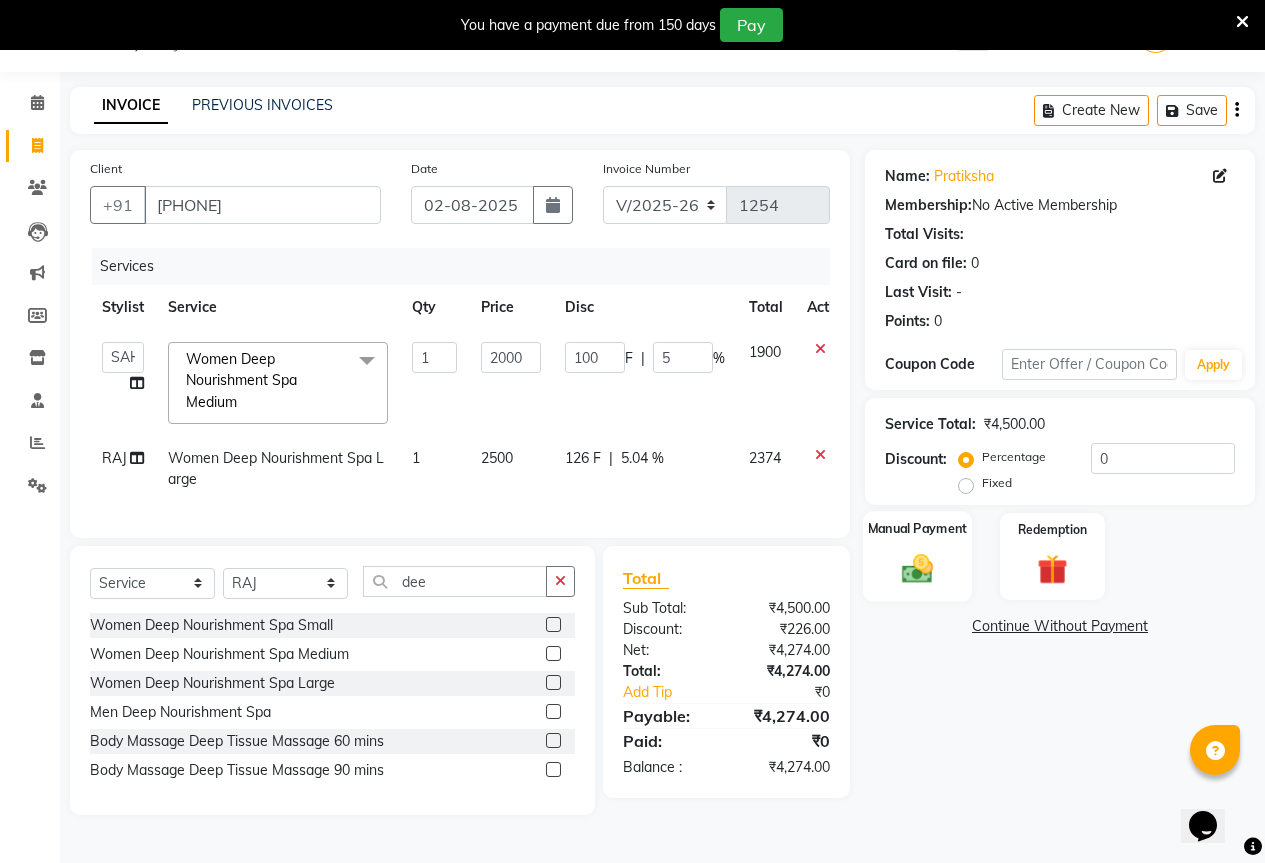 click on "Manual Payment" 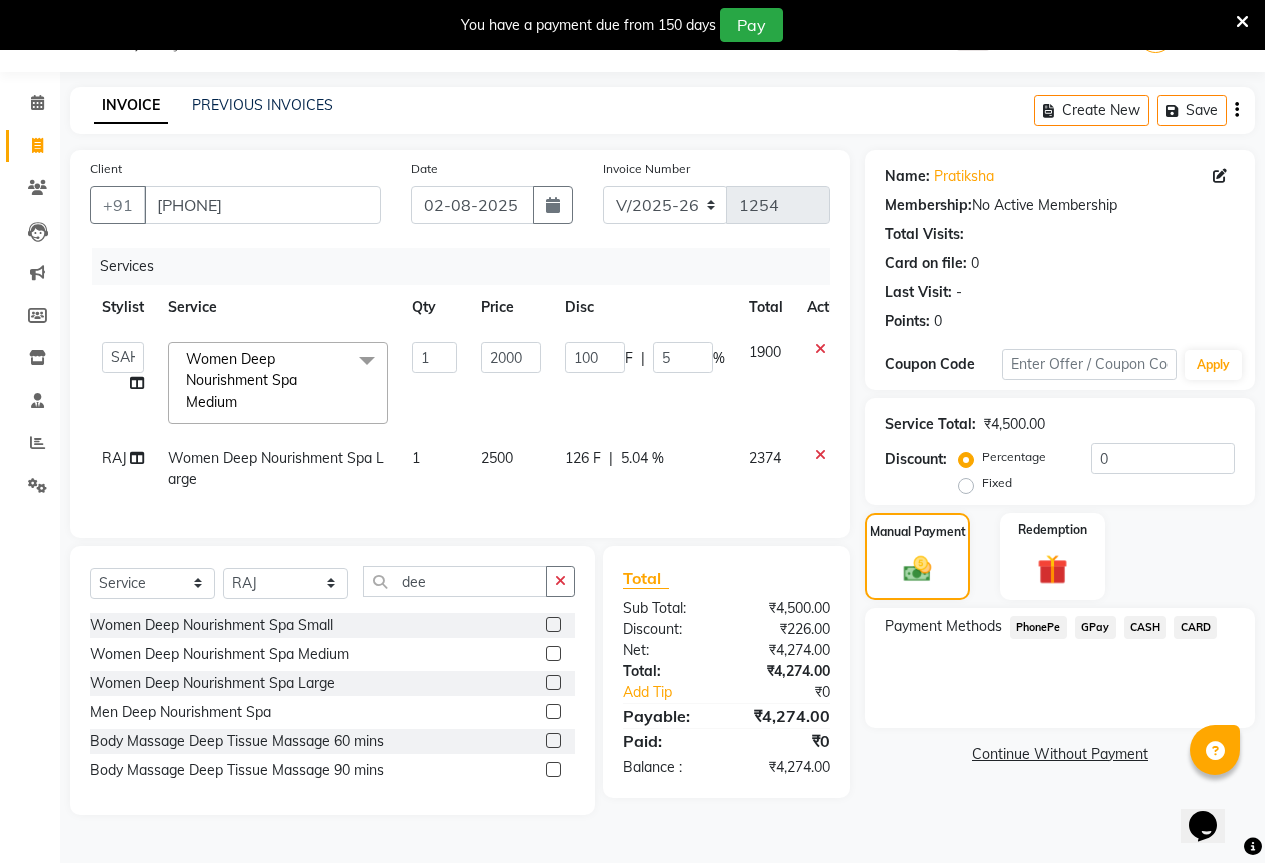 click on "GPay" 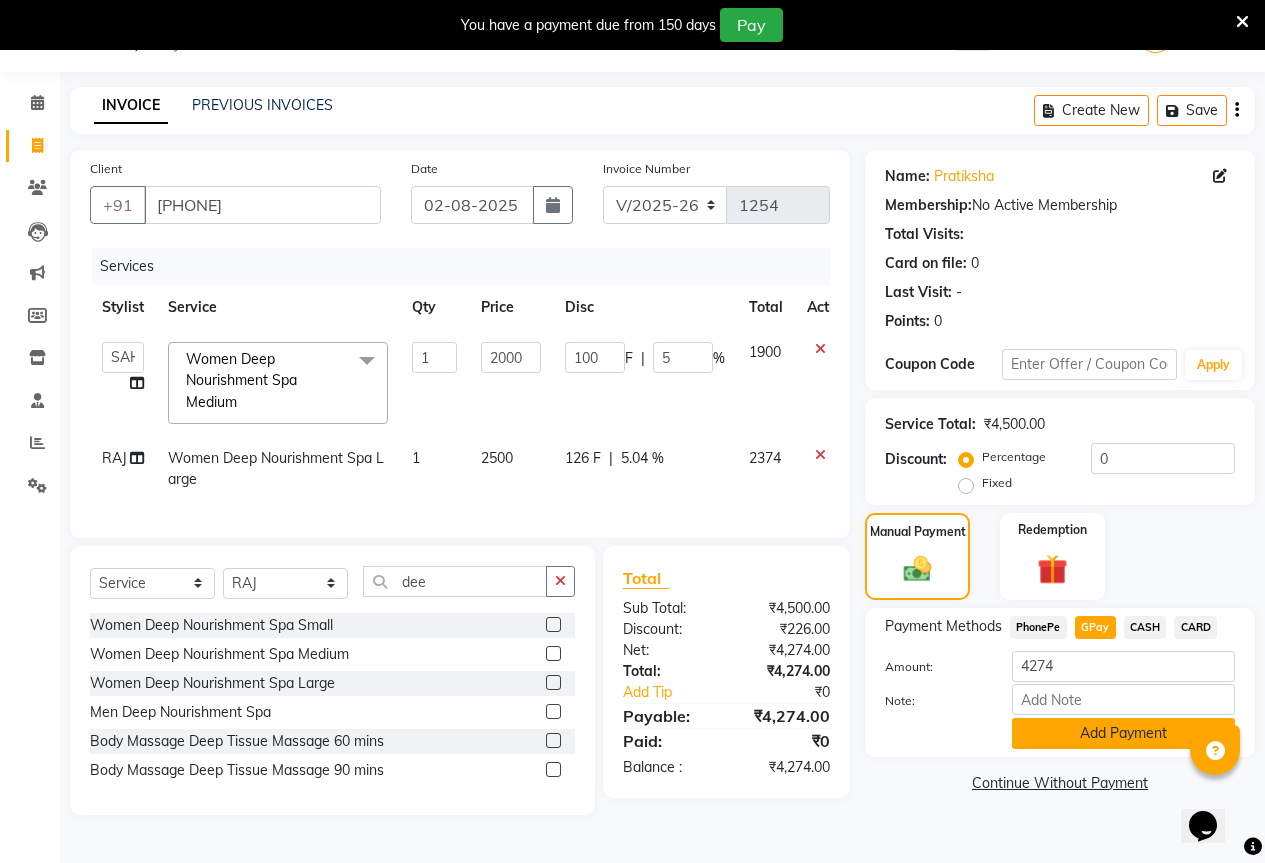 click on "Add Payment" 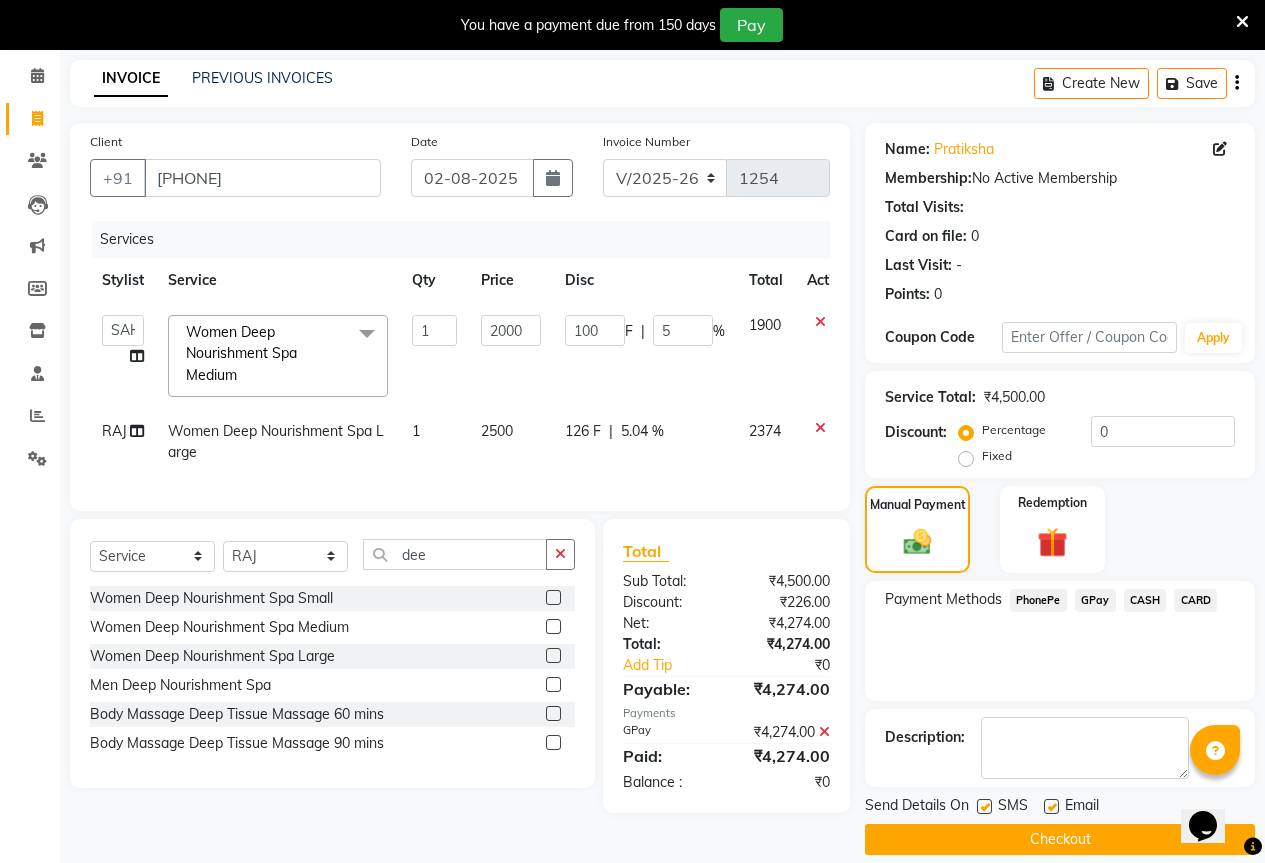 scroll, scrollTop: 99, scrollLeft: 0, axis: vertical 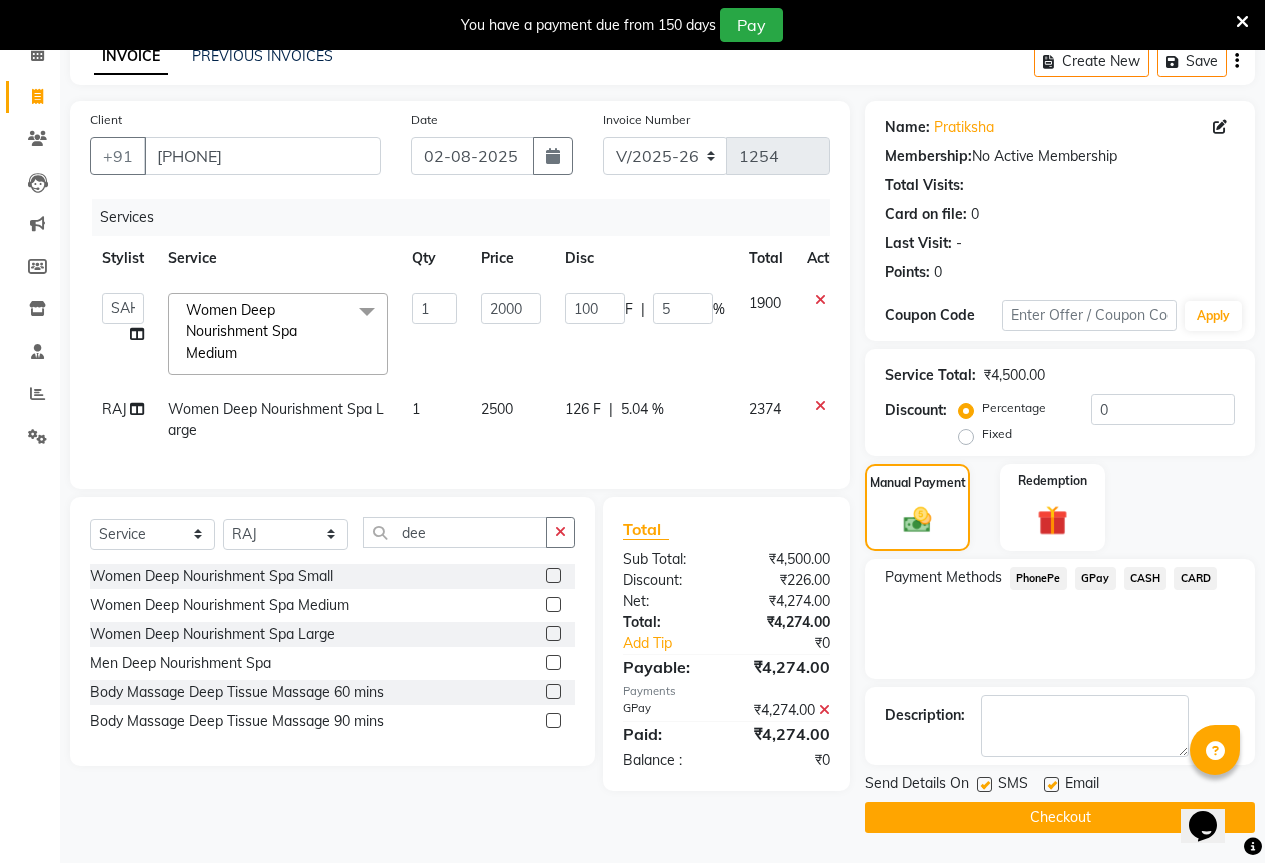 click on "Checkout" 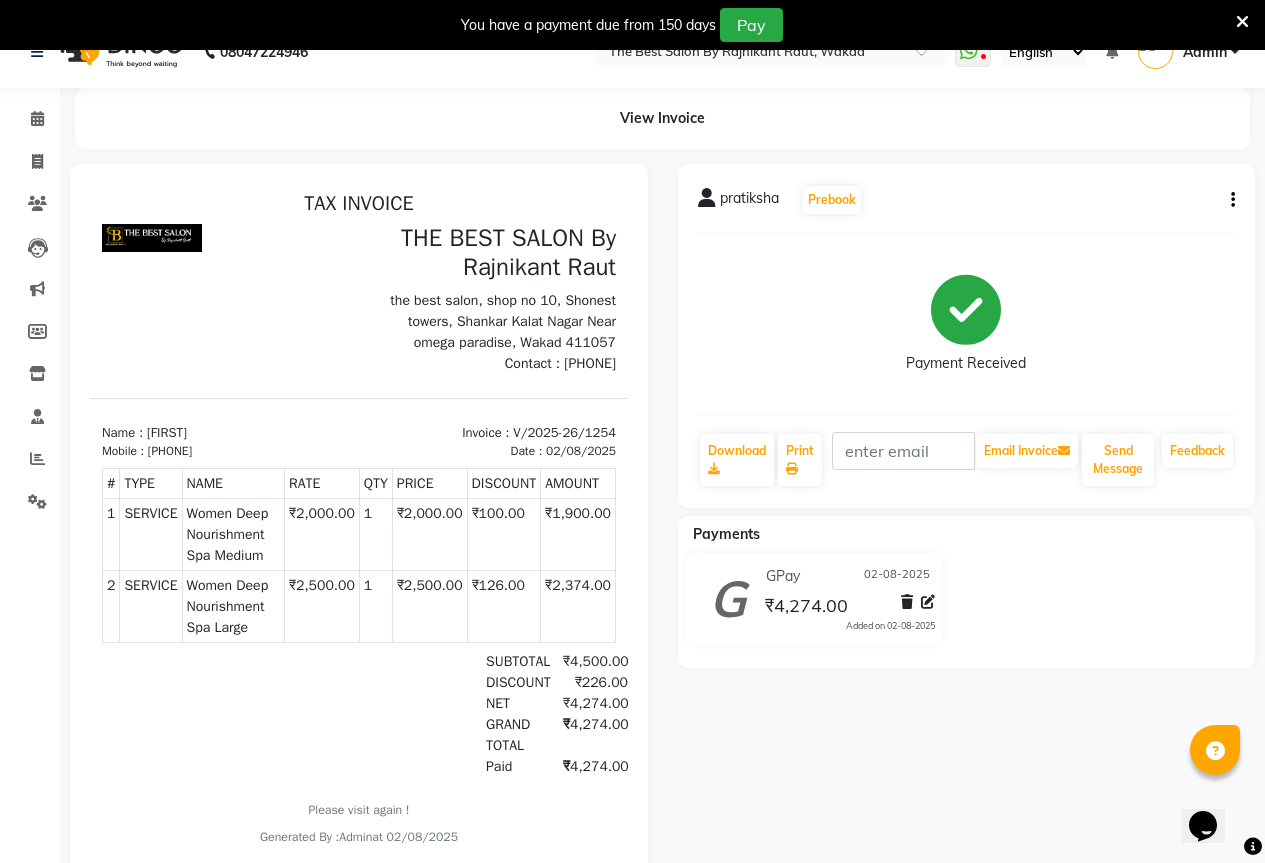 scroll, scrollTop: 0, scrollLeft: 0, axis: both 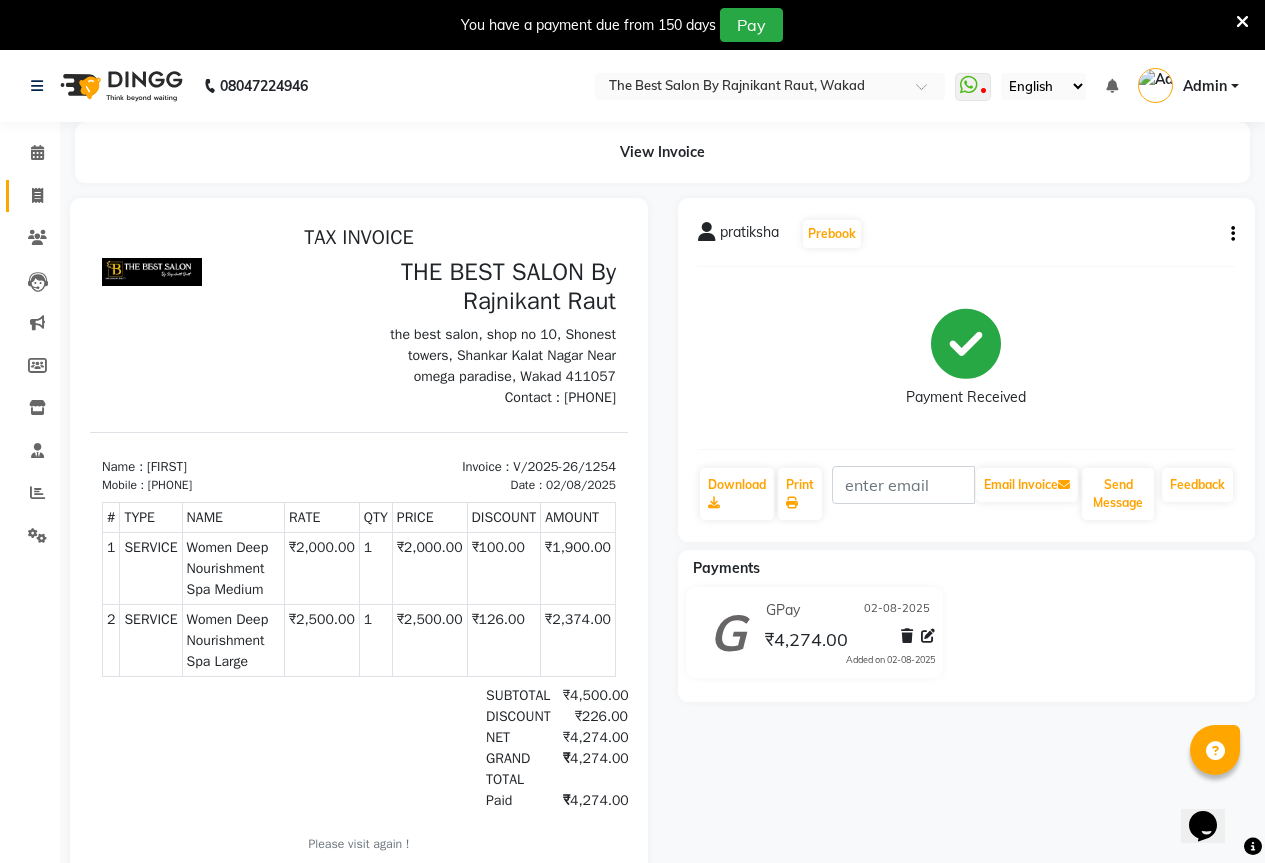 click on "Invoice" 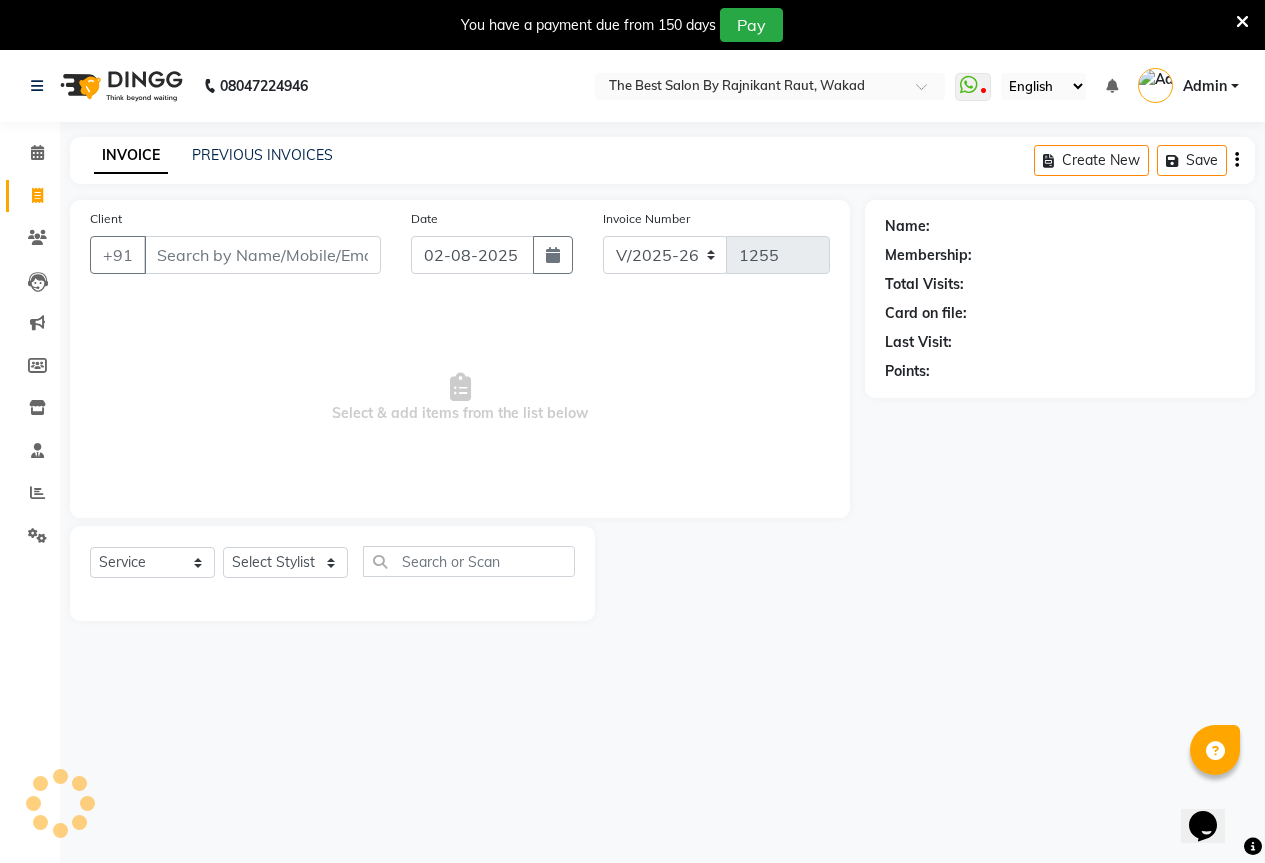 scroll, scrollTop: 50, scrollLeft: 0, axis: vertical 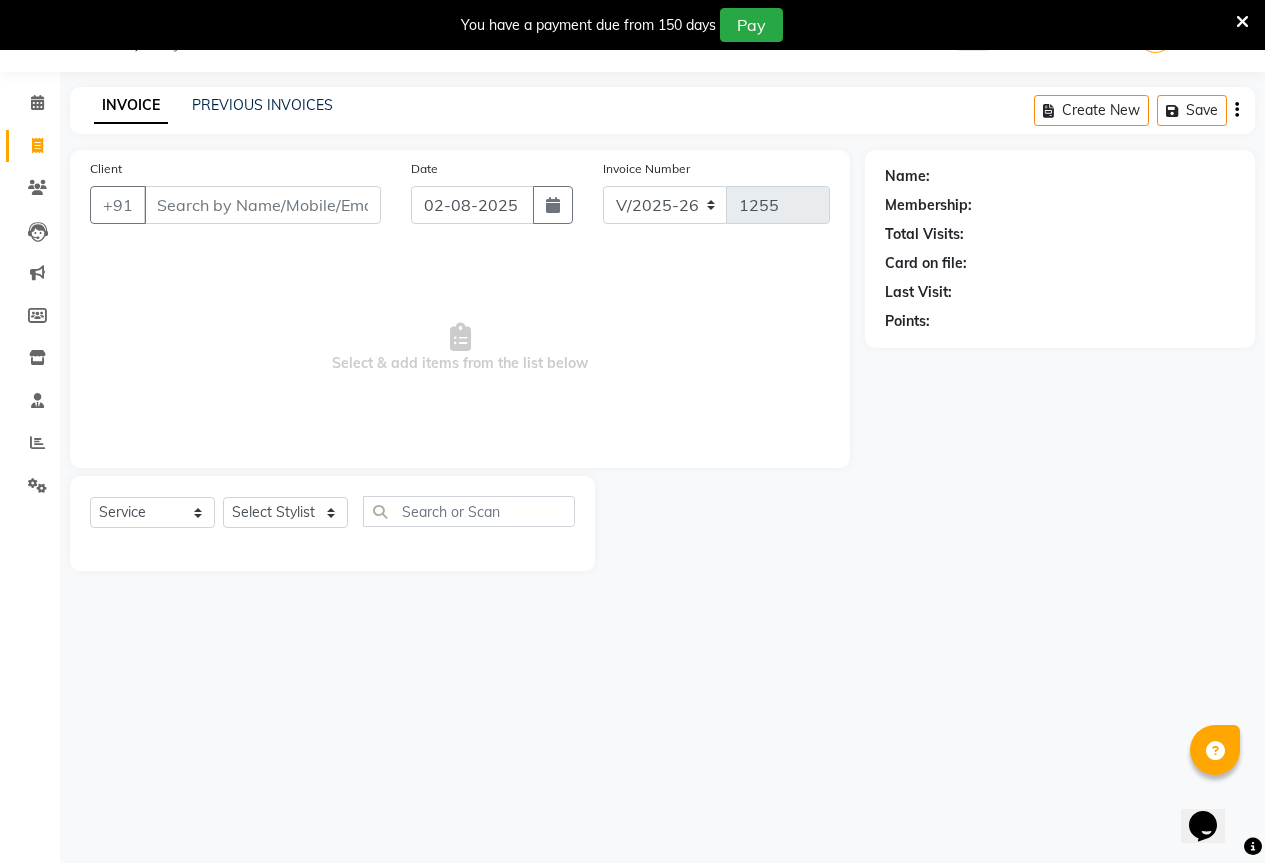 click on "Client" at bounding box center (262, 205) 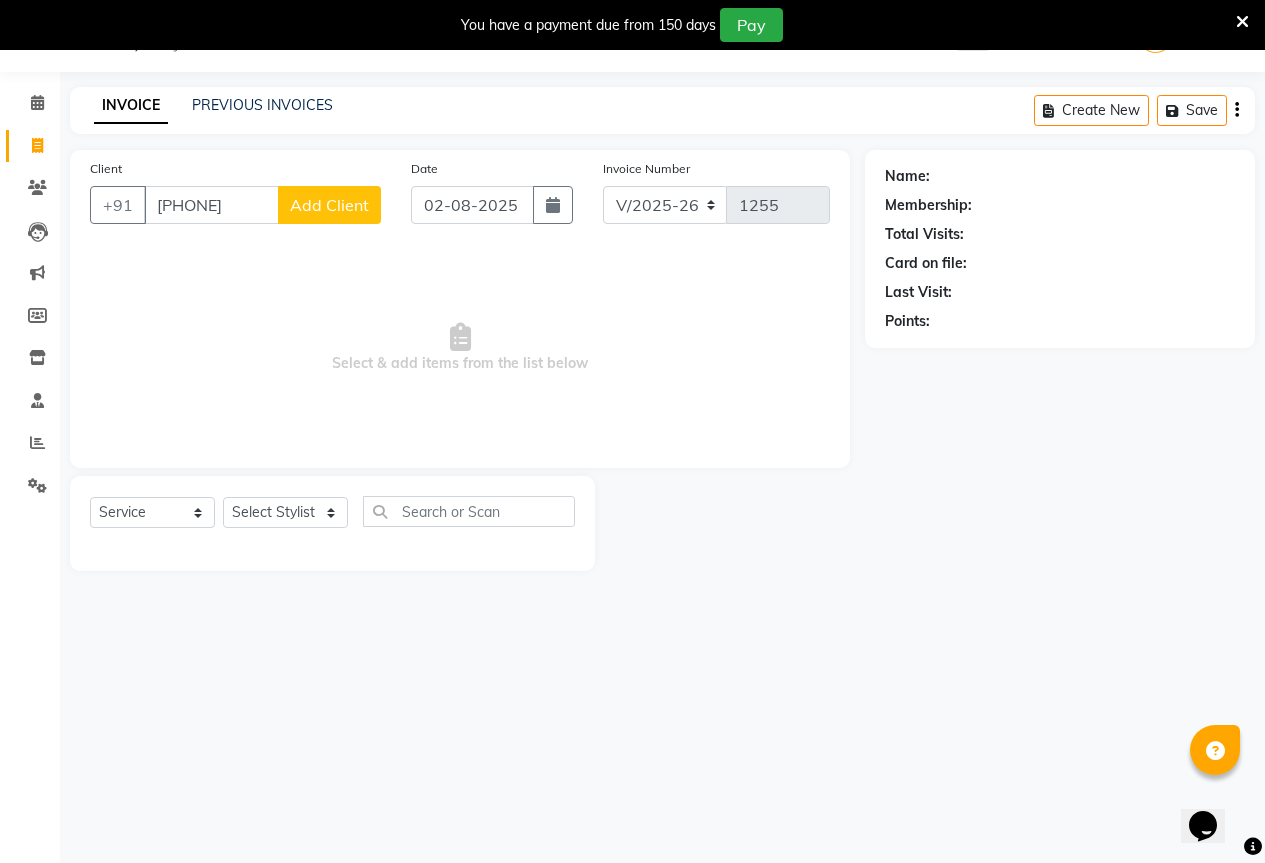 type on "[PHONE]" 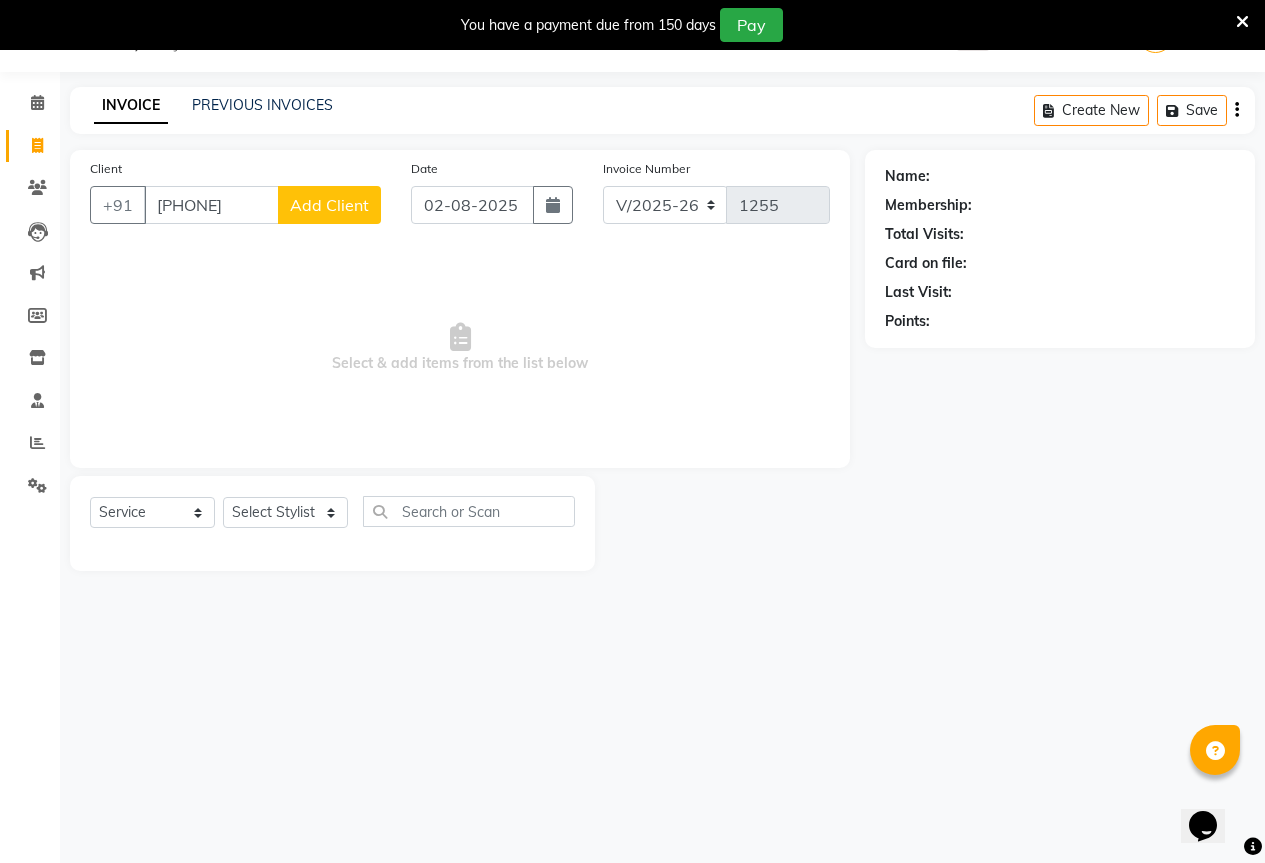 click on "Add Client" 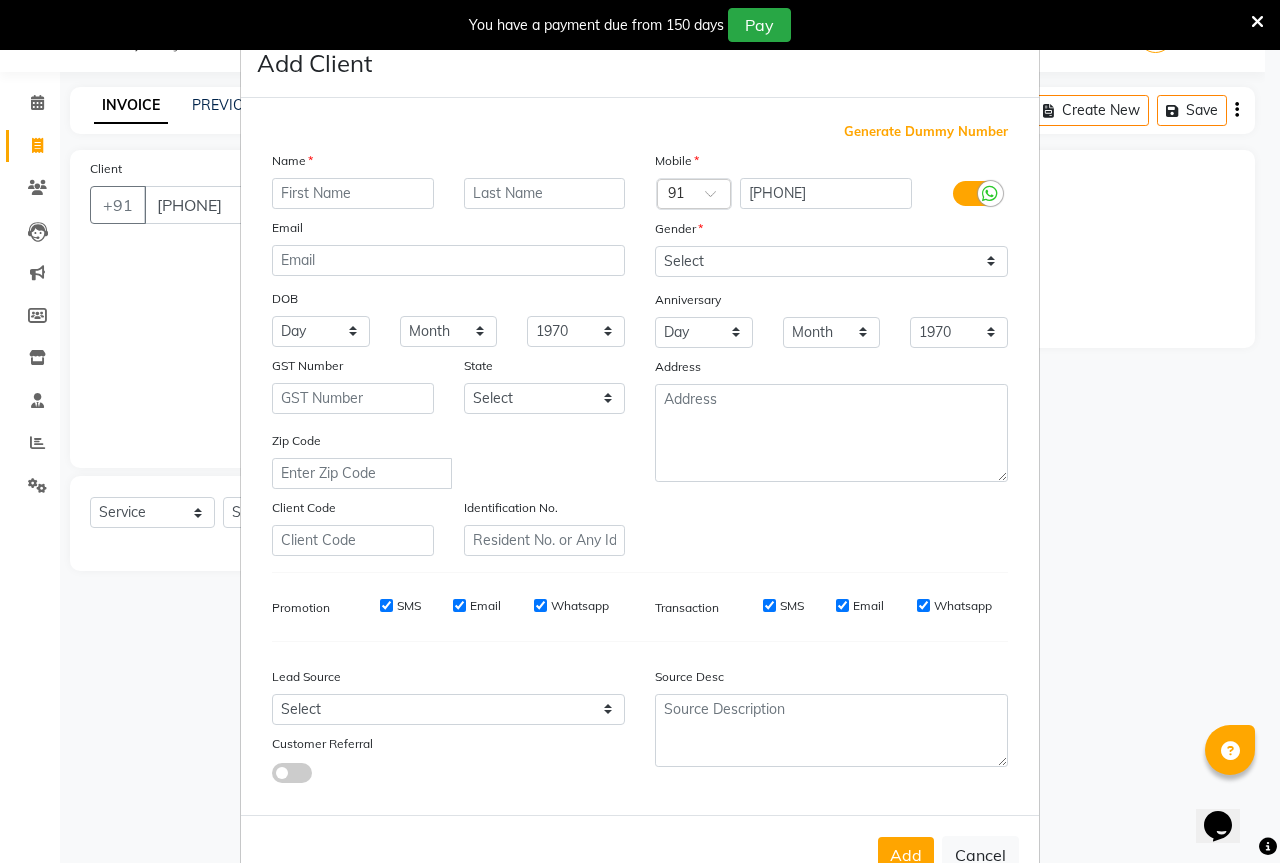 click at bounding box center (353, 193) 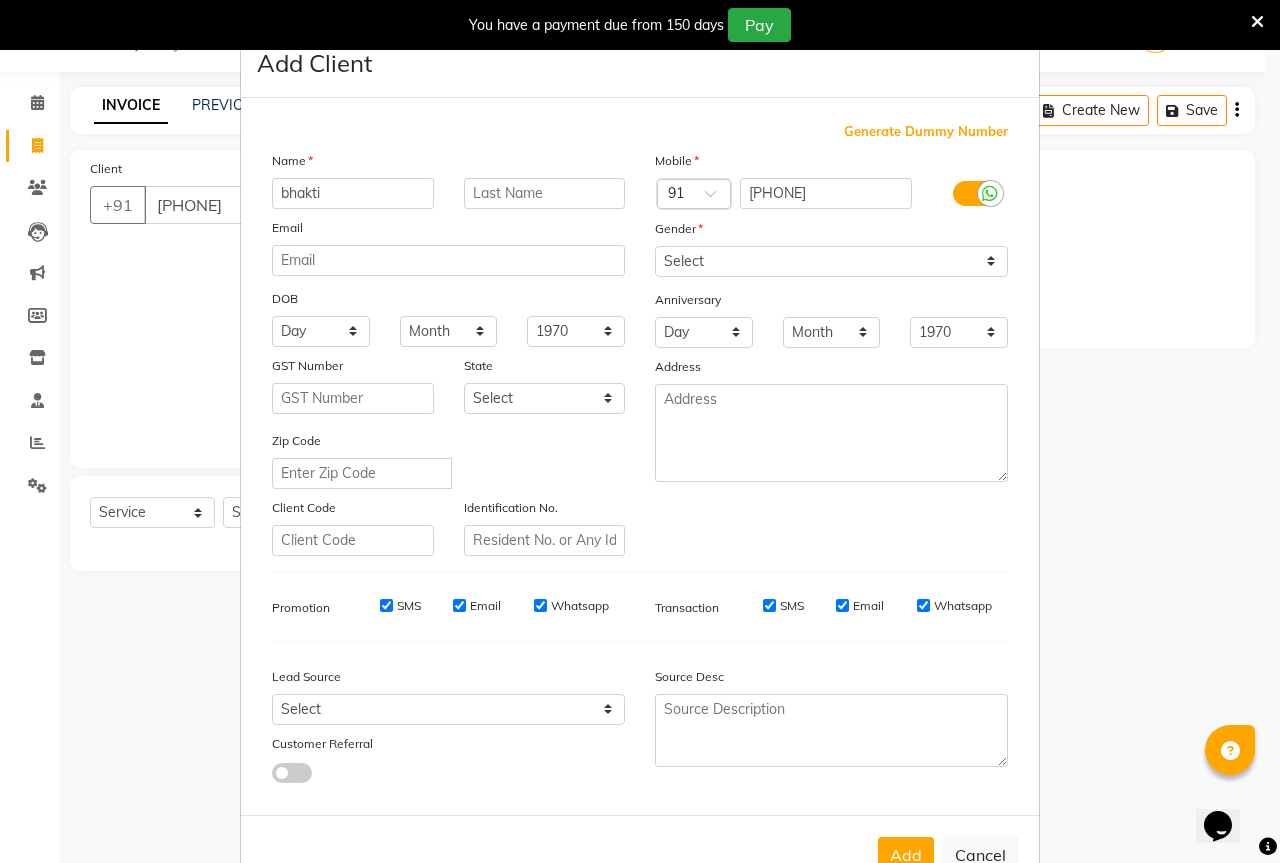type on "bhakti" 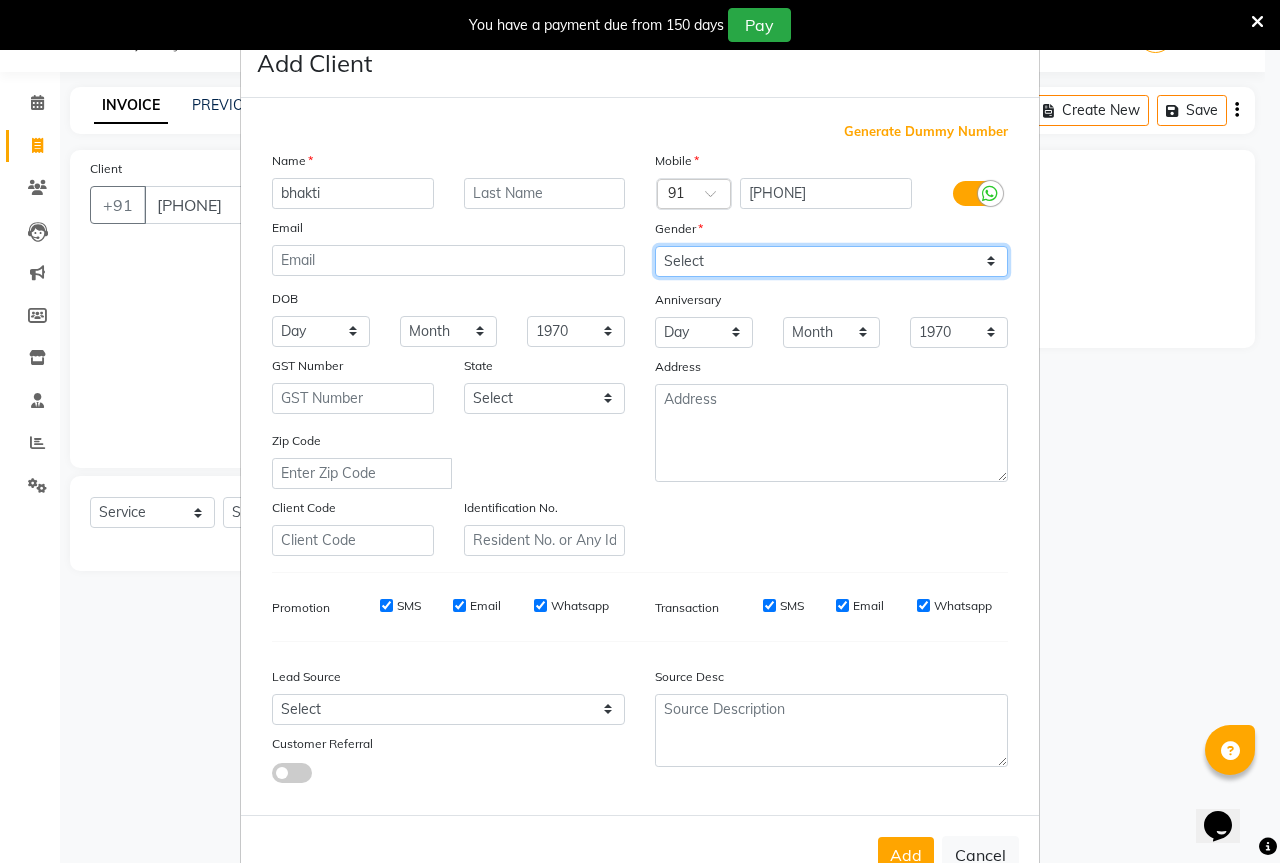 drag, startPoint x: 748, startPoint y: 250, endPoint x: 751, endPoint y: 263, distance: 13.341664 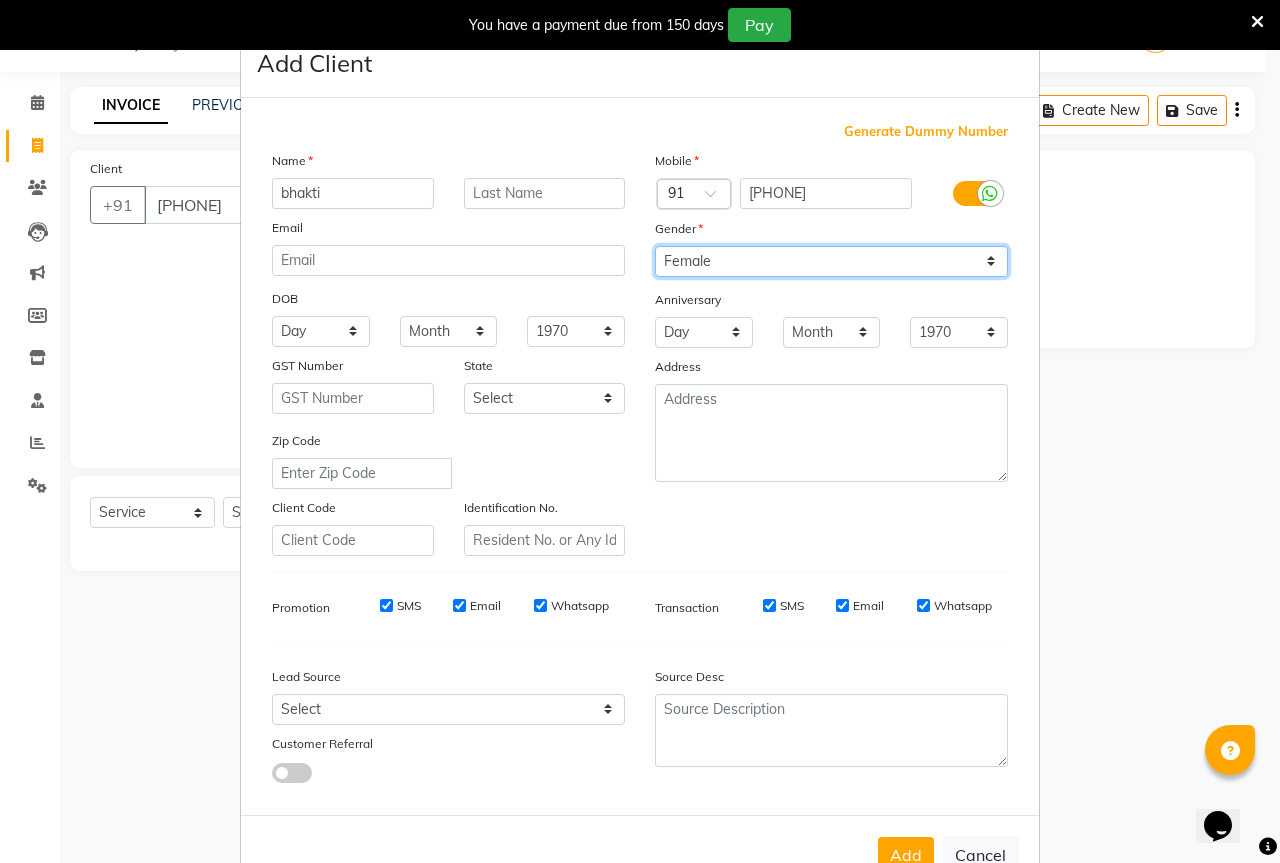 click on "Select Male Female Other Prefer Not To Say" at bounding box center [831, 261] 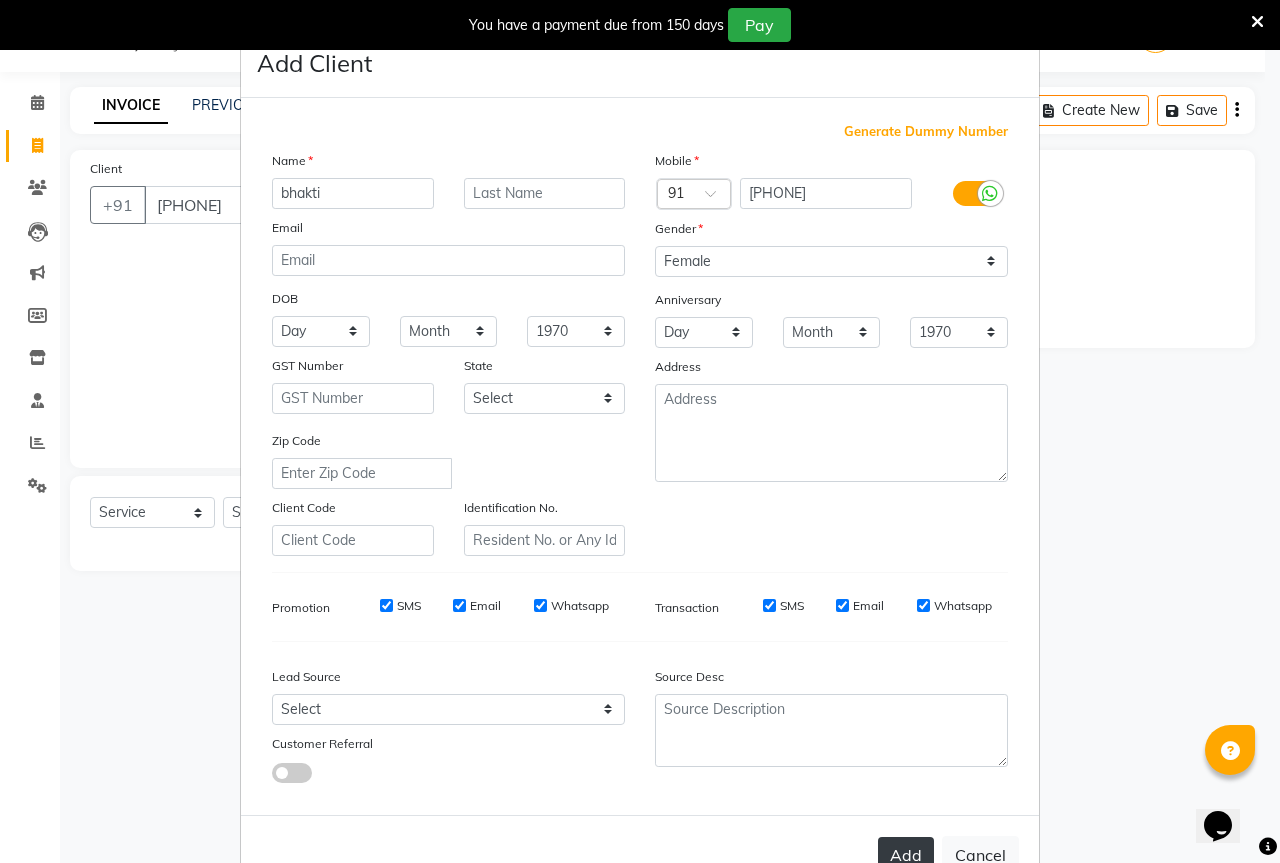 click on "Add" at bounding box center [906, 855] 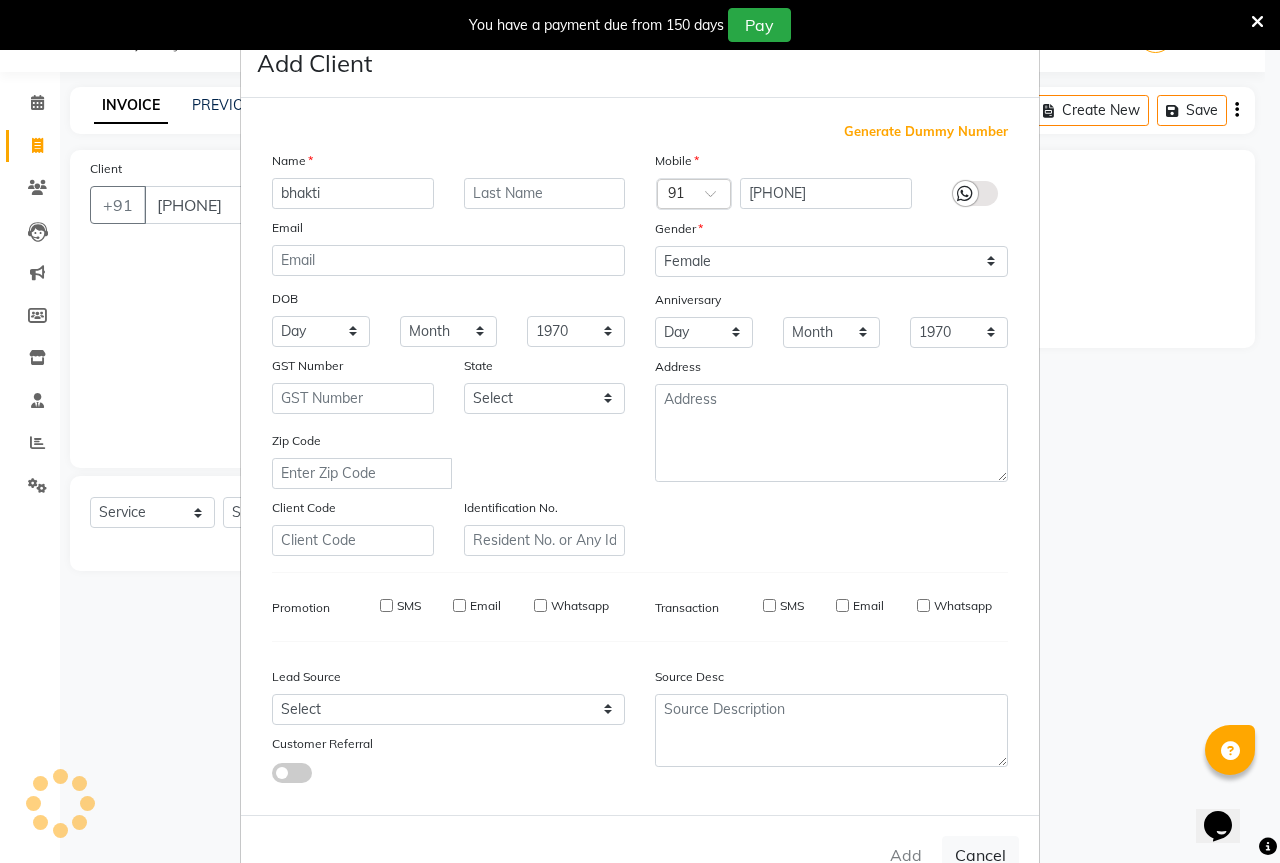 type 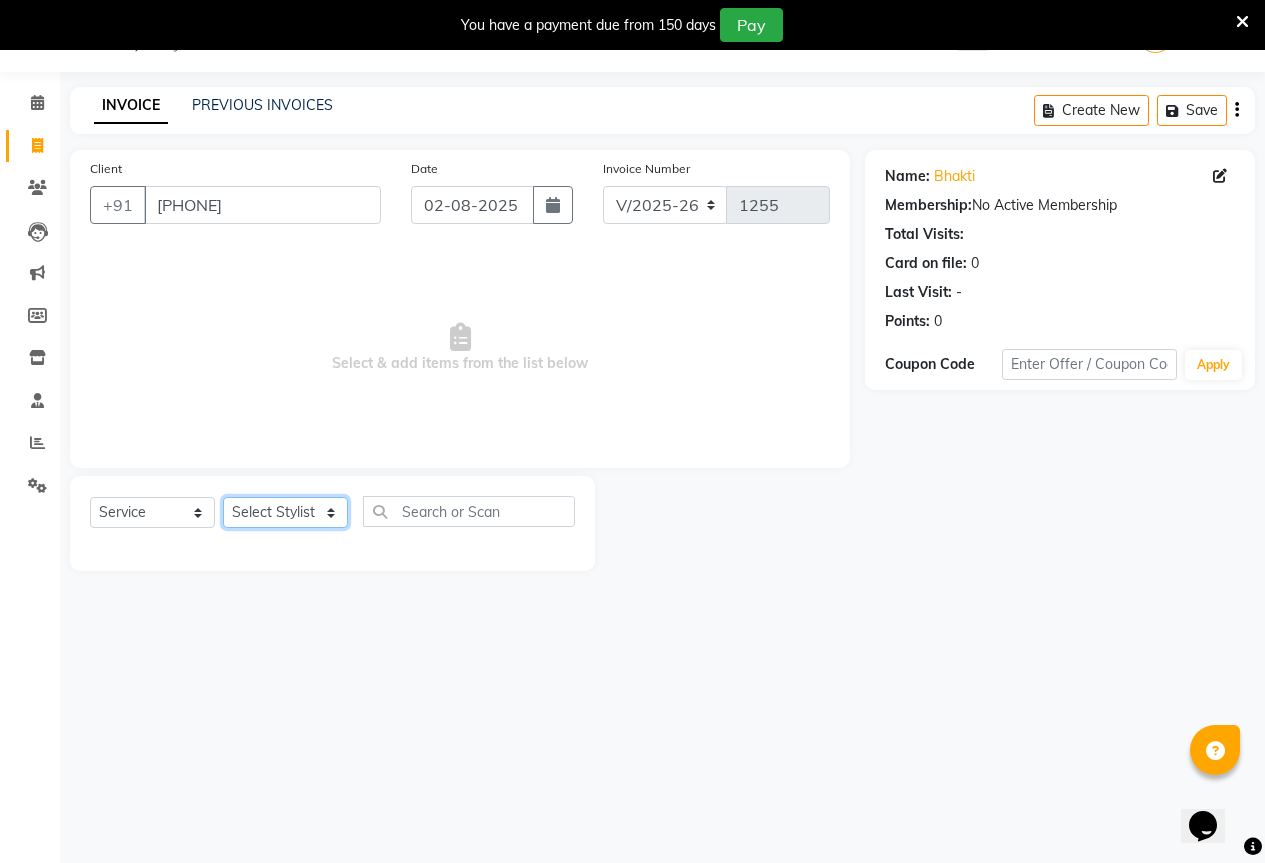click on "Select Stylist AKASH KAJAL PAYAL RAJ RUTUJA SAHIL" 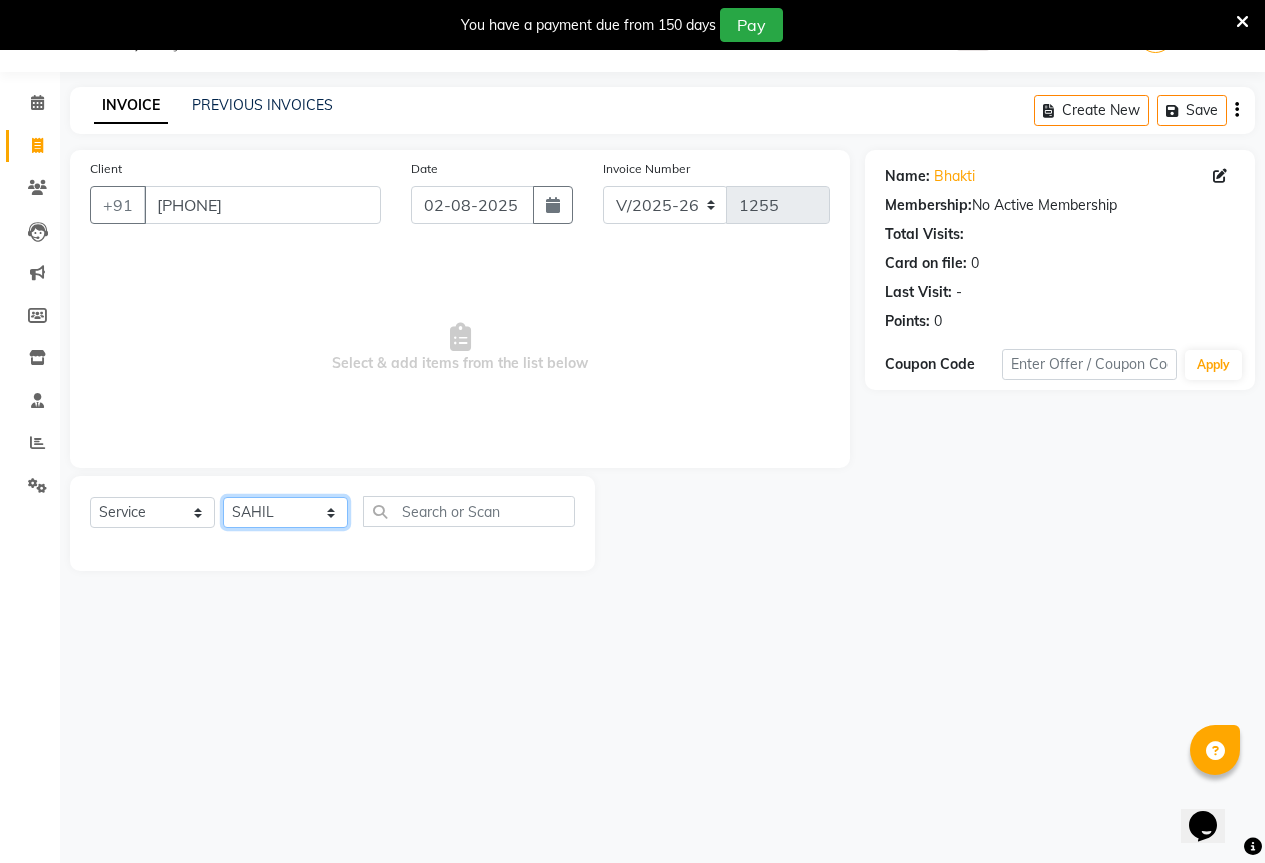 click on "Select Stylist AKASH KAJAL PAYAL RAJ RUTUJA SAHIL" 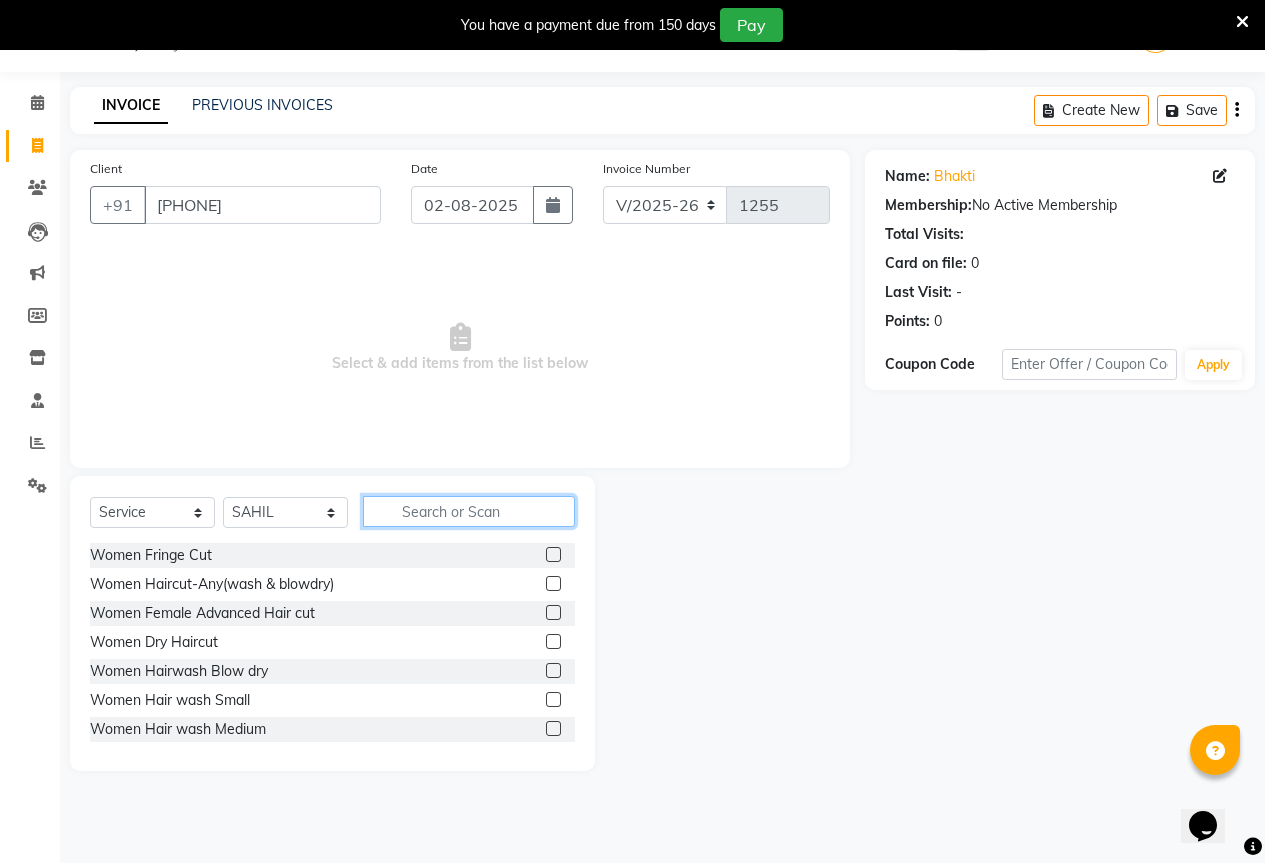 click 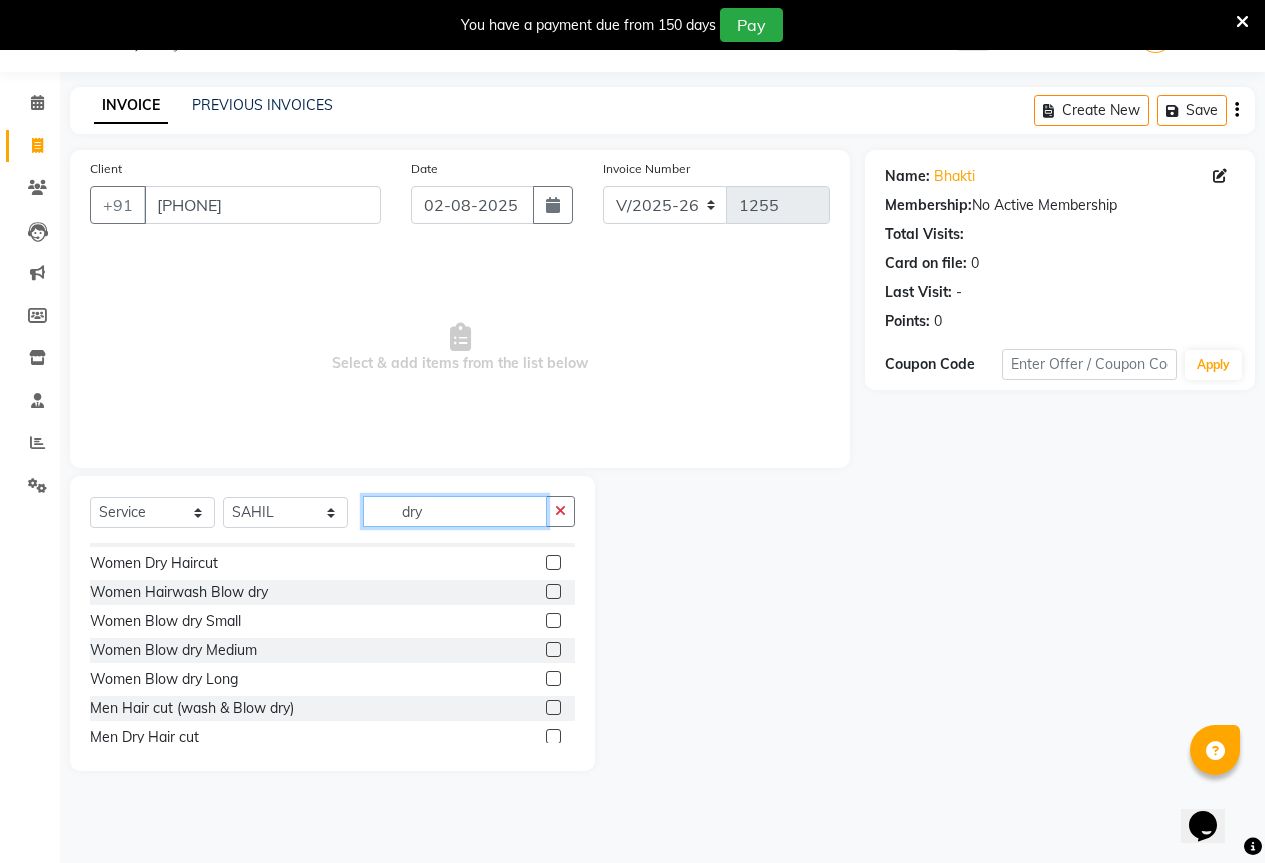 scroll, scrollTop: 0, scrollLeft: 0, axis: both 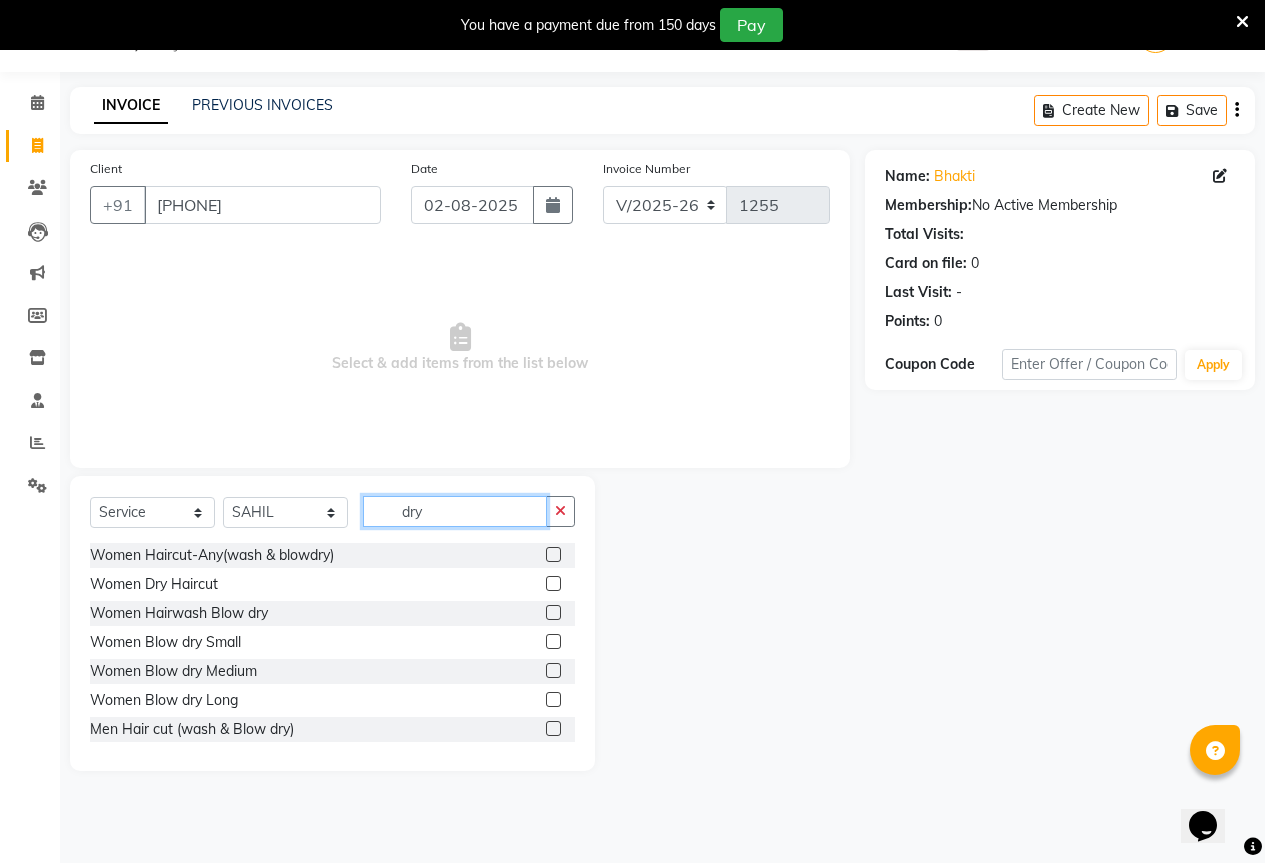type on "dry" 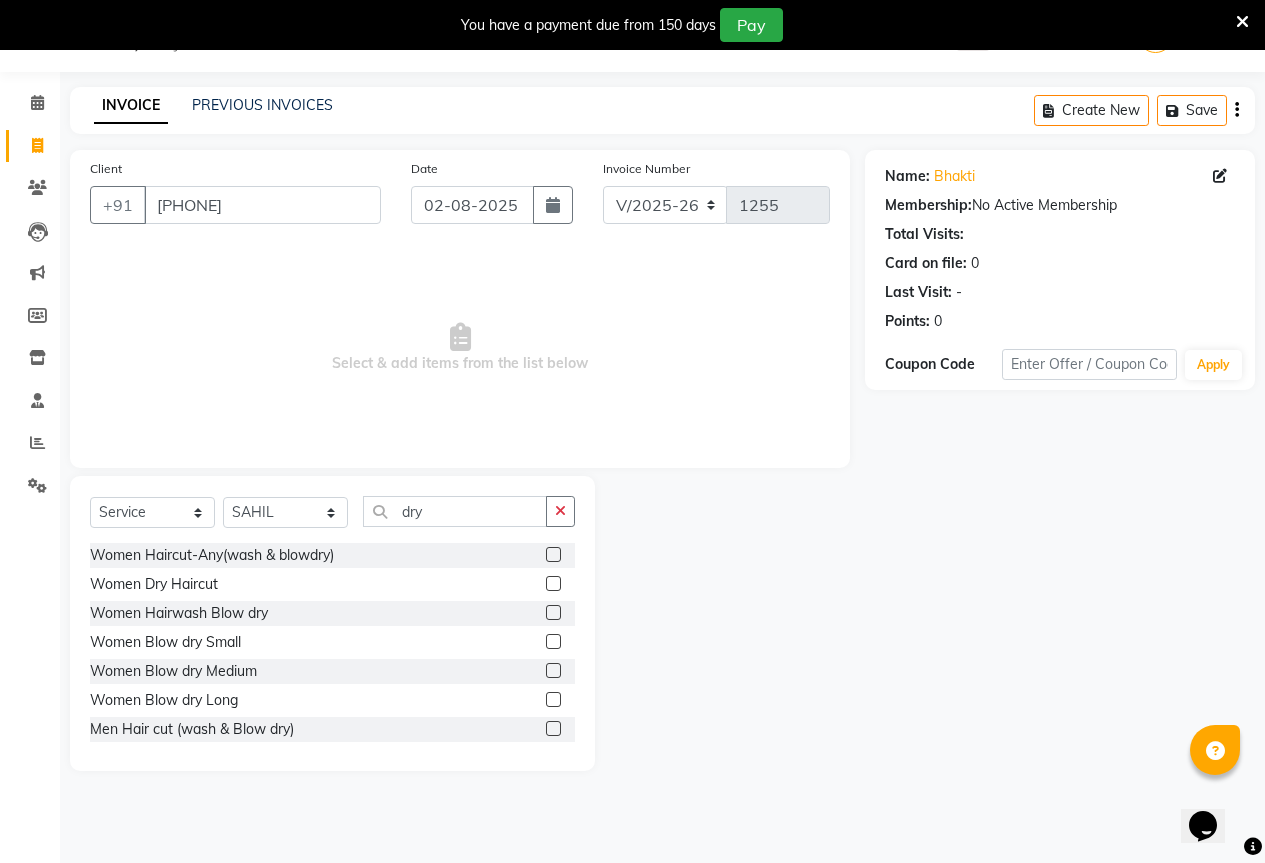click 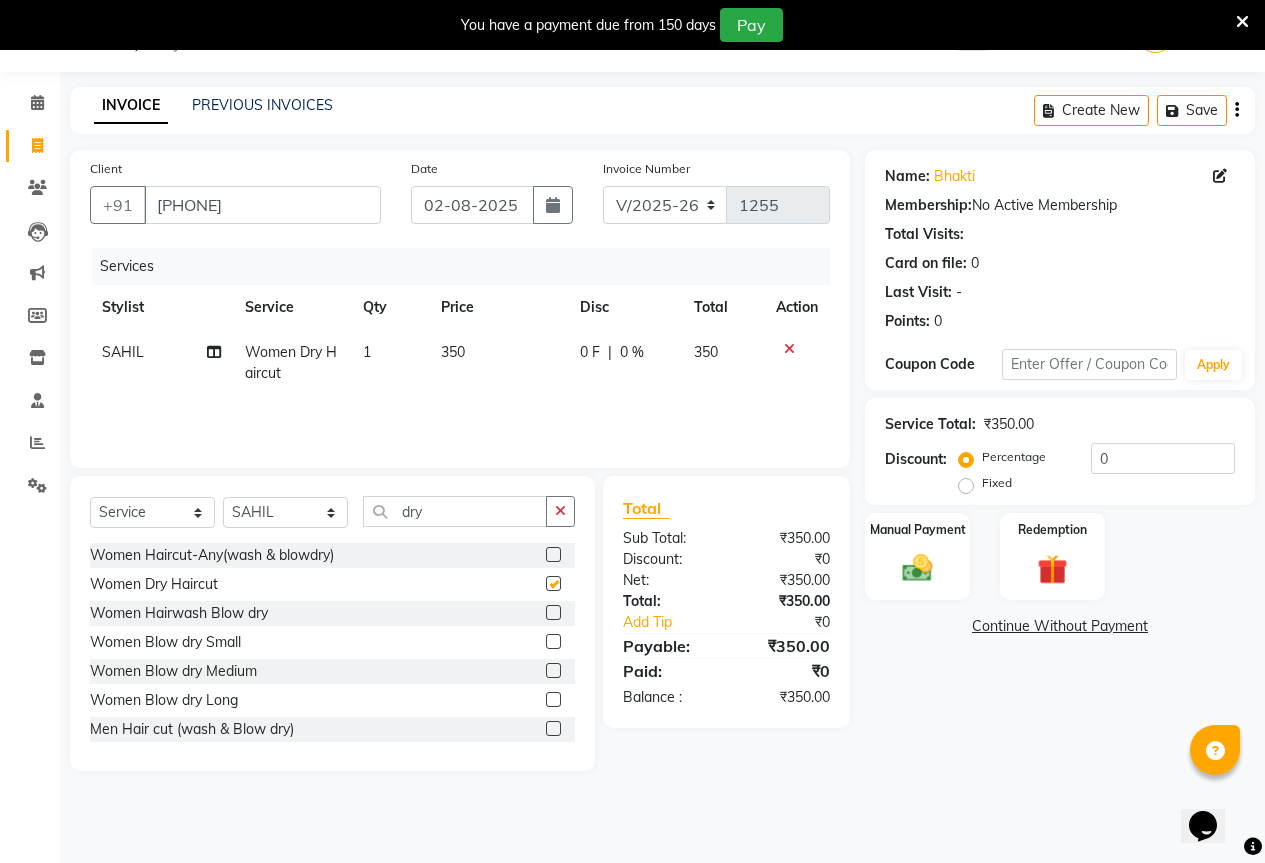 checkbox on "false" 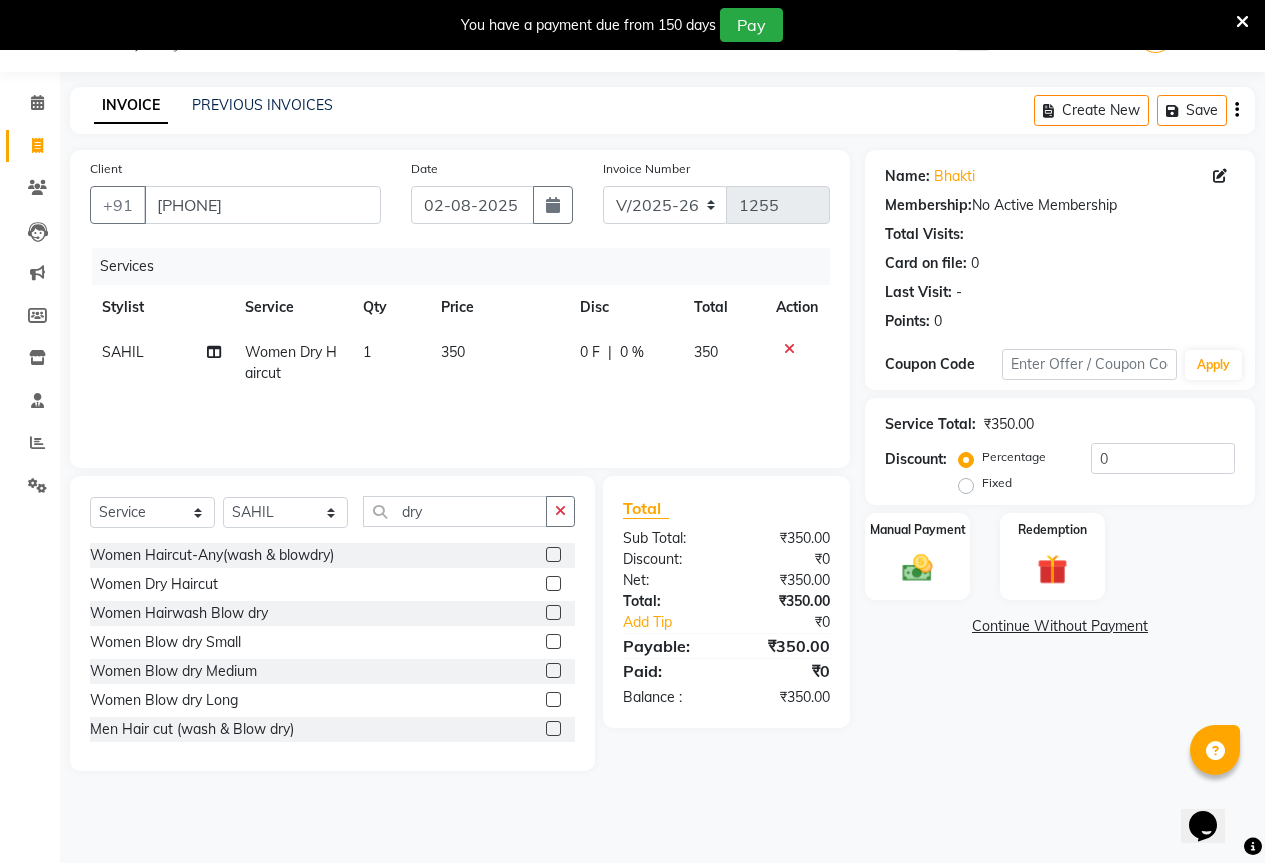 click on "0 F" 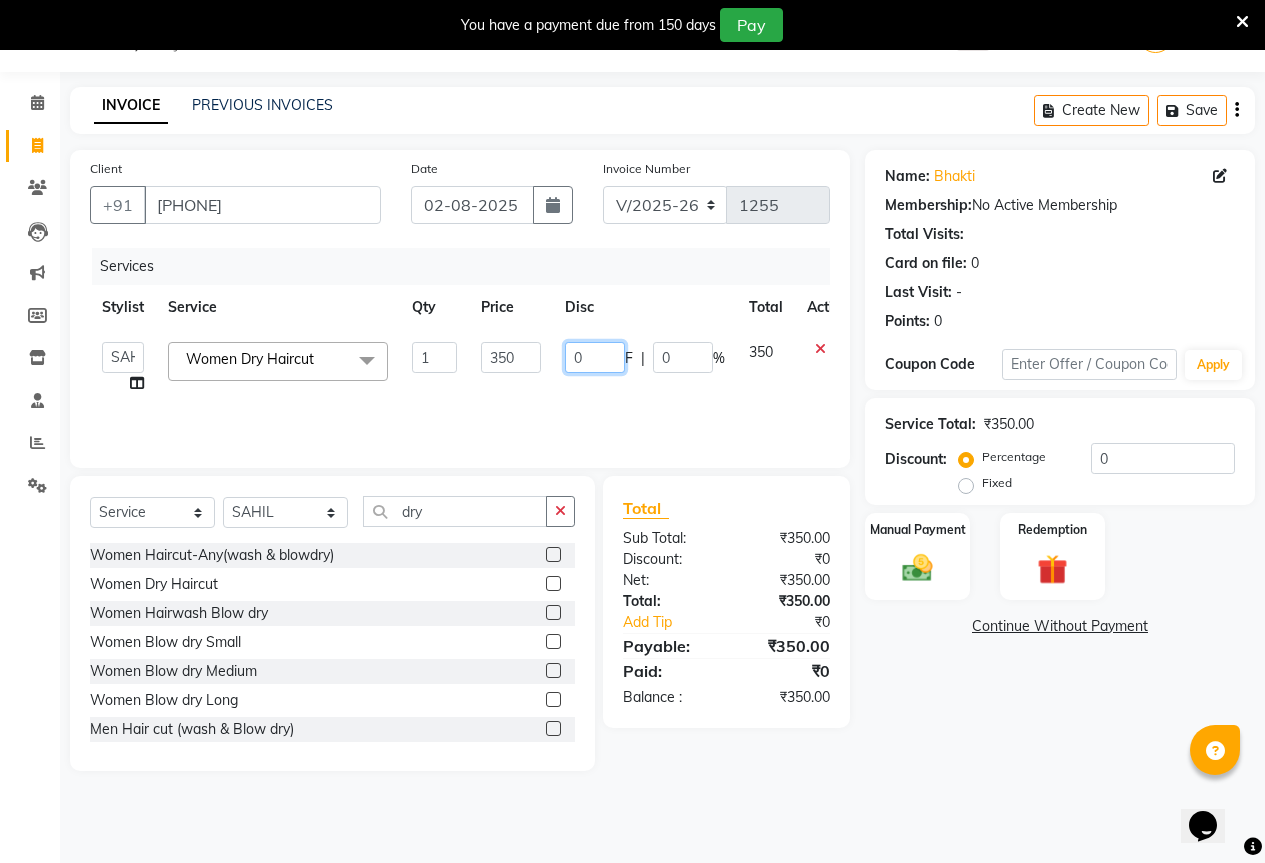 click on "0" 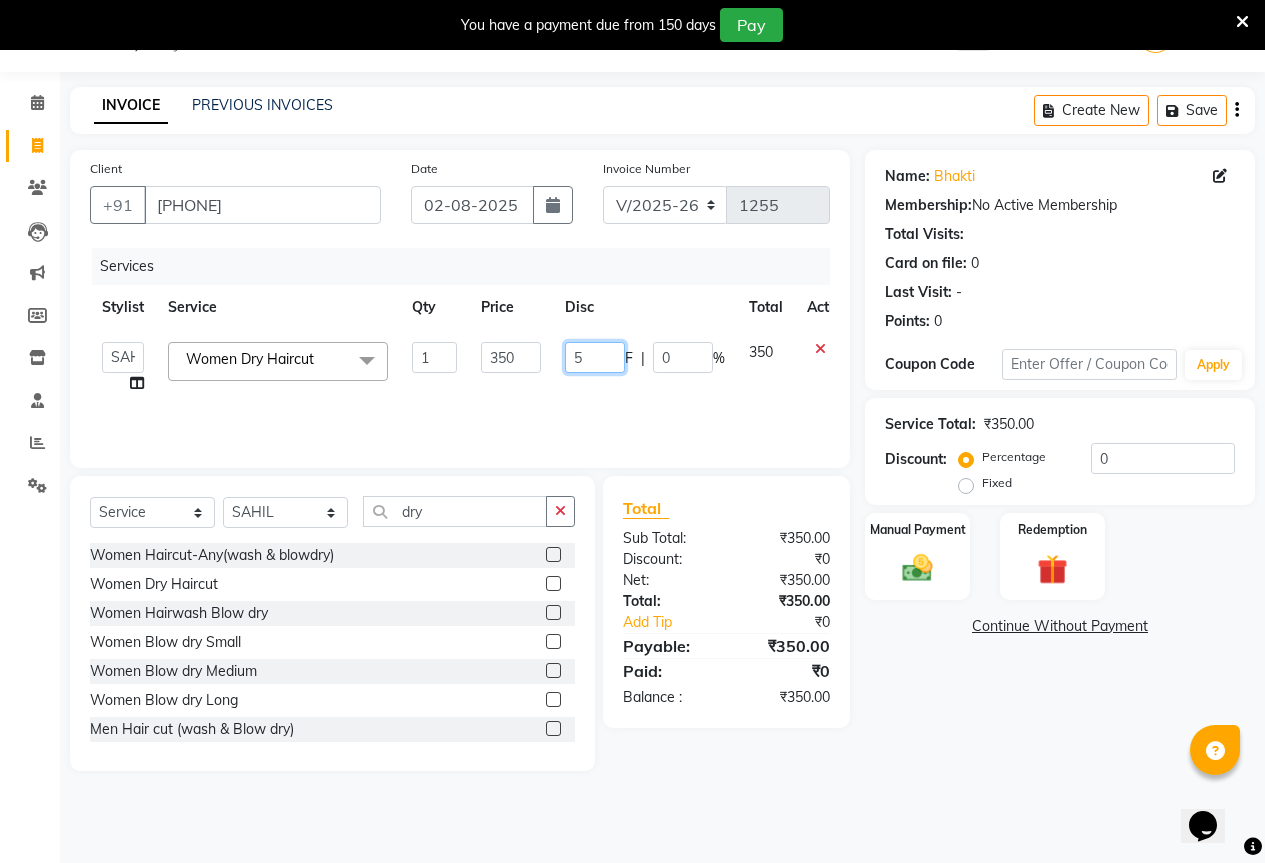 type on "50" 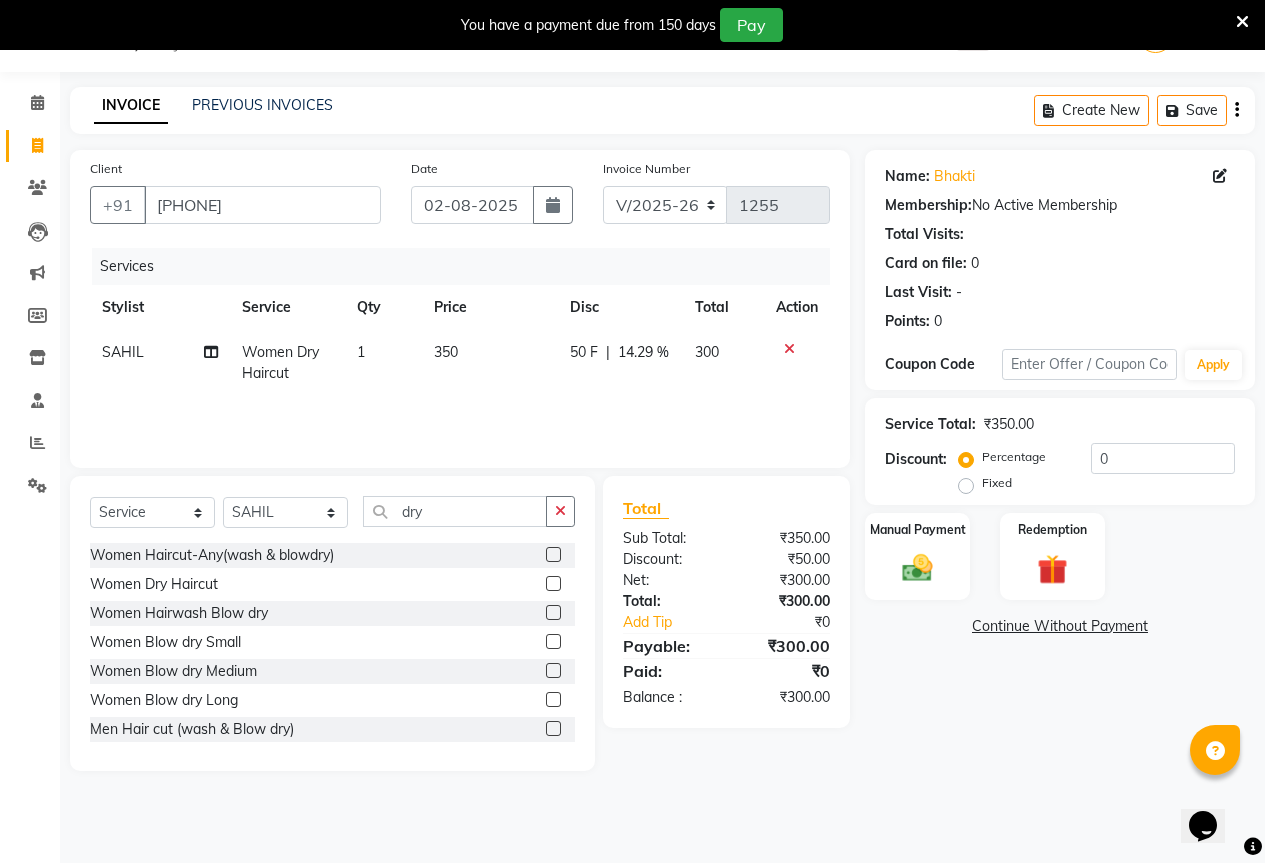 click on "Services Stylist Service Qty Price Disc Total Action SAHIL Women Dry Haircut 1 350 50 F | 14.29 % 300" 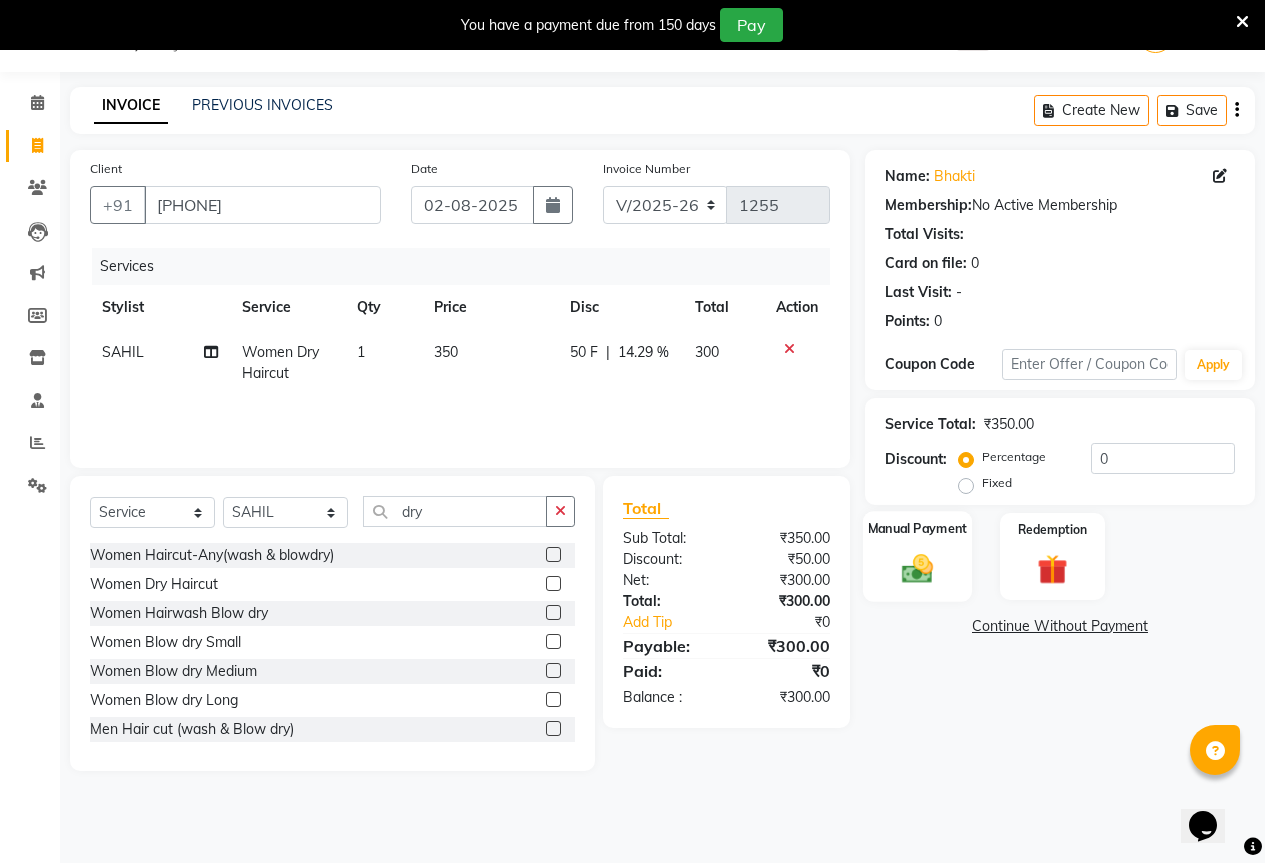 click on "Manual Payment" 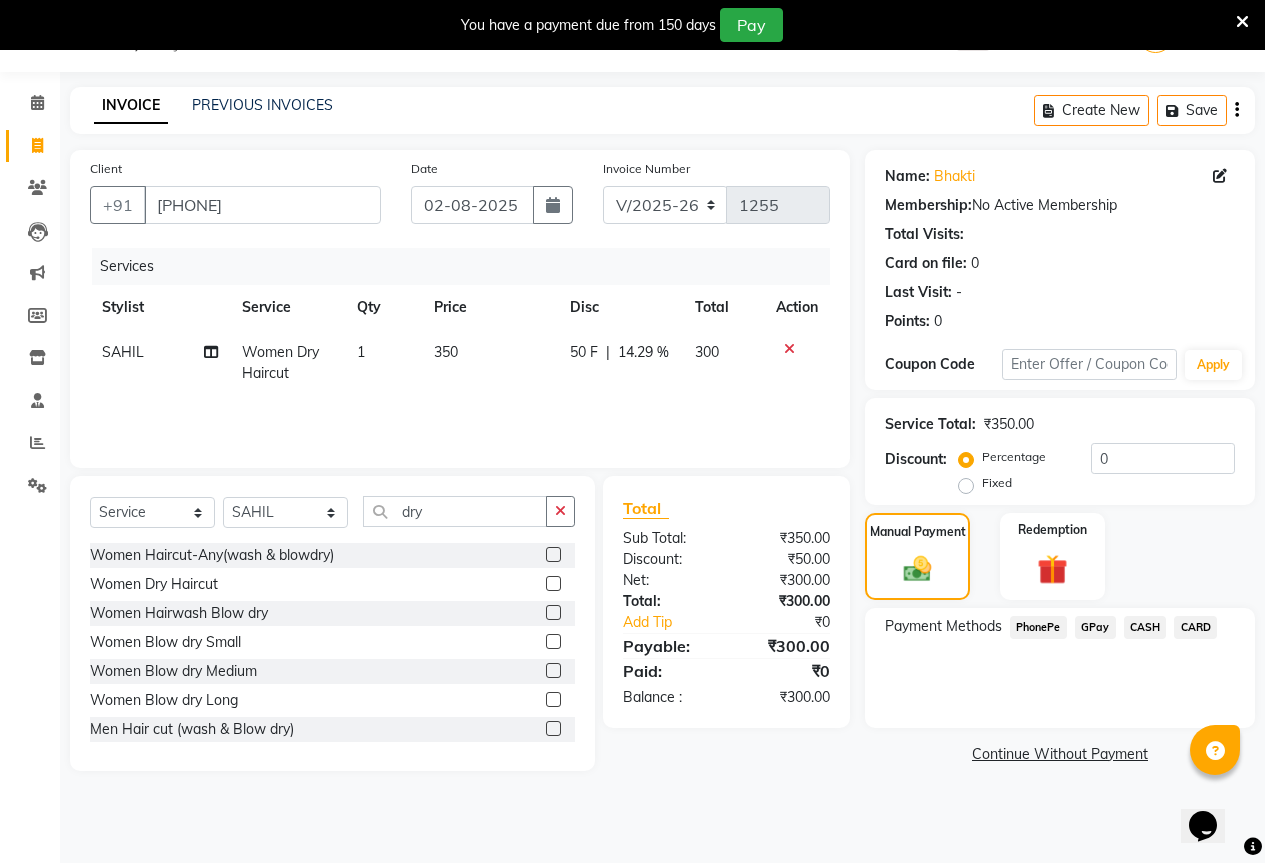 click on "GPay" 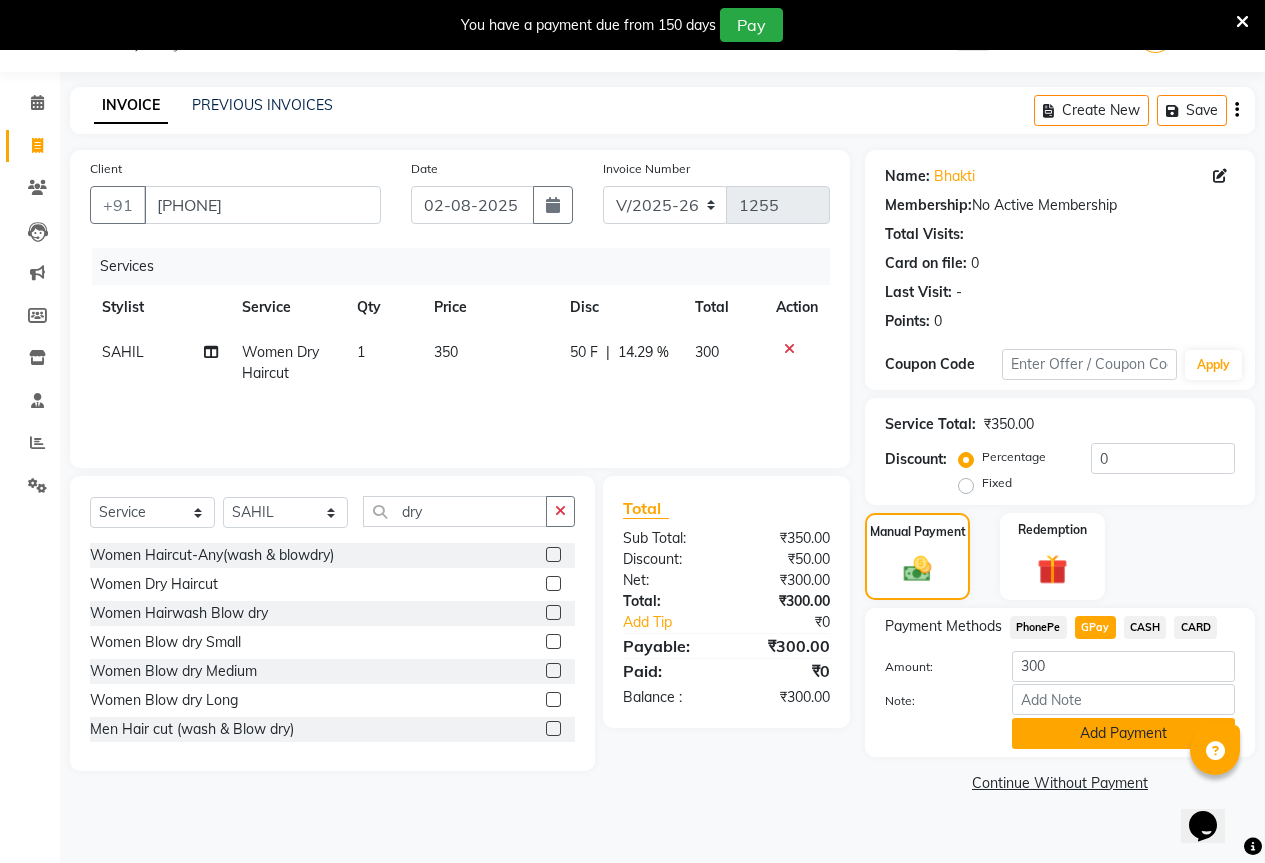 click on "Add Payment" 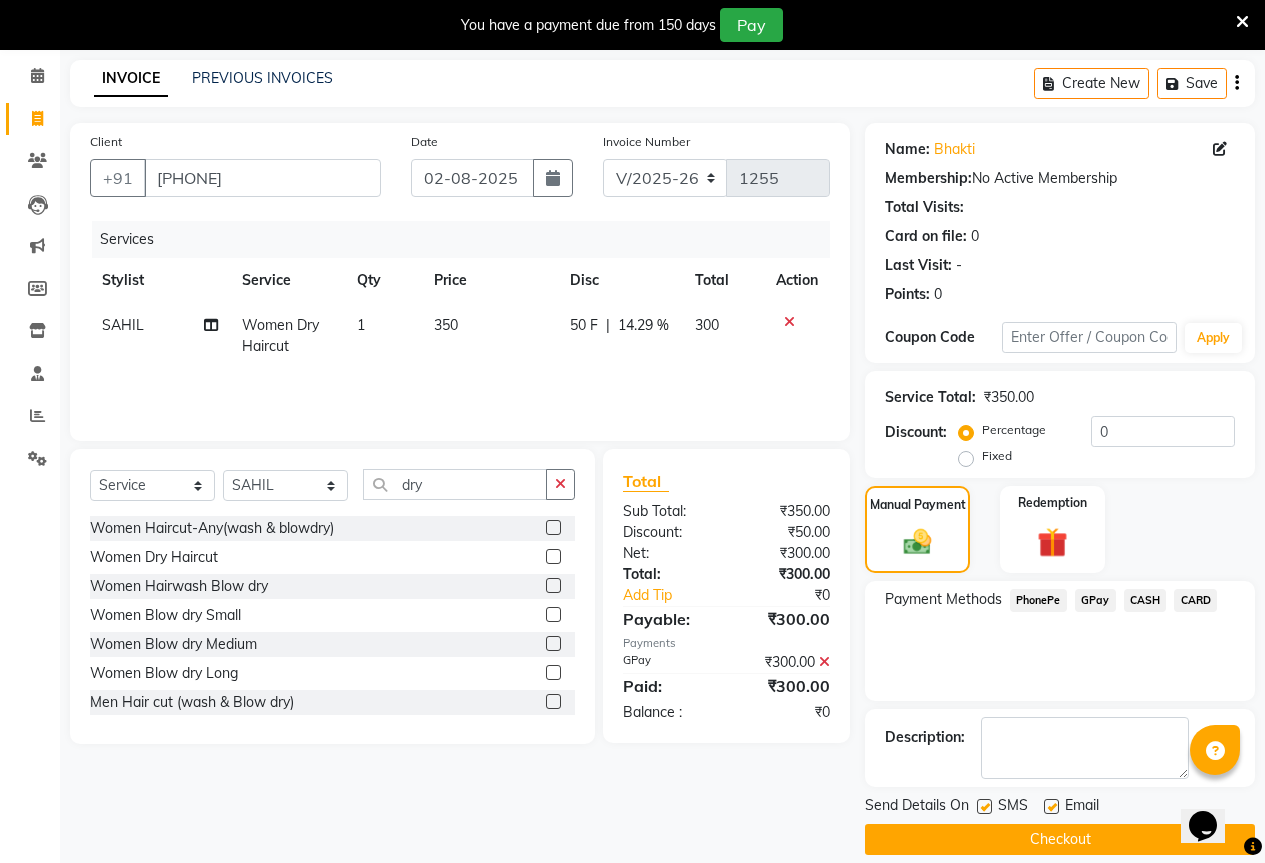 scroll, scrollTop: 99, scrollLeft: 0, axis: vertical 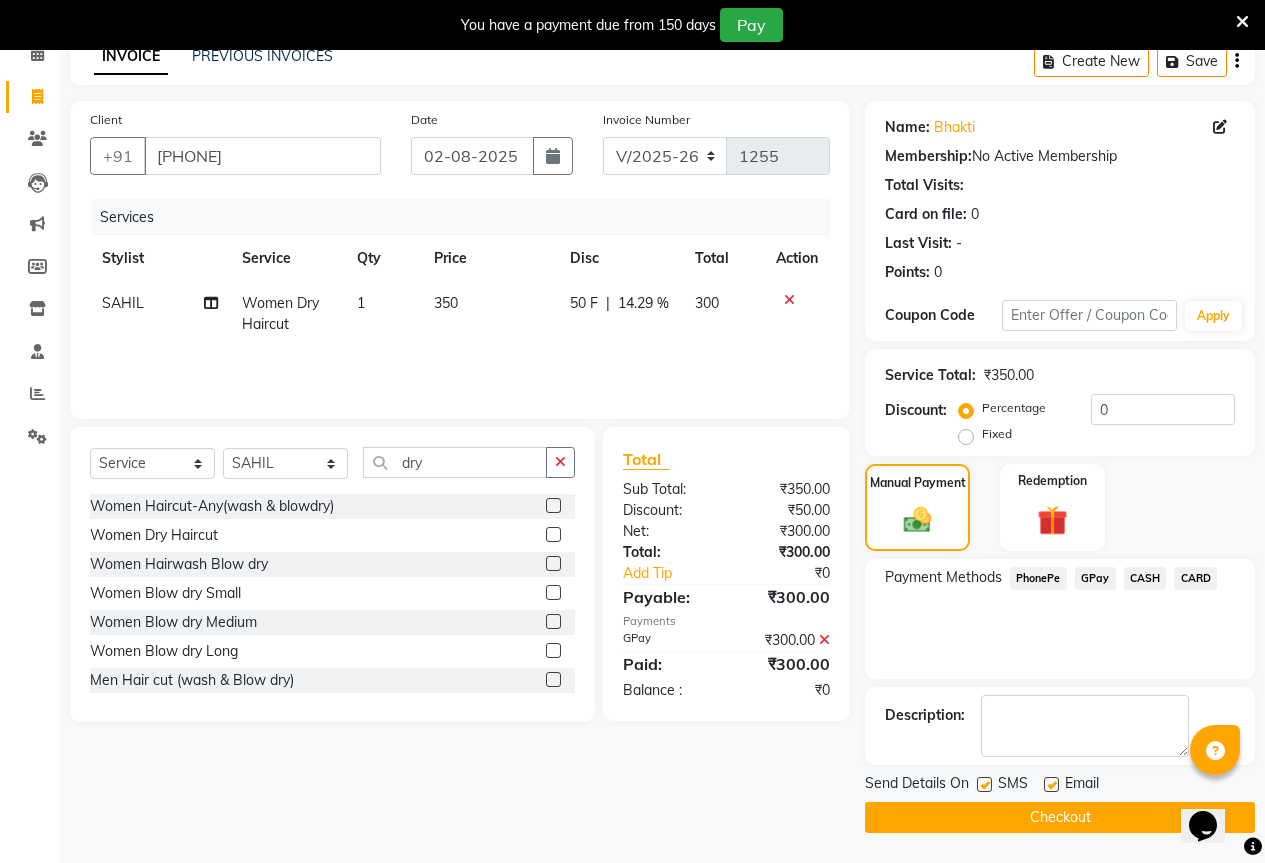 click on "Checkout" 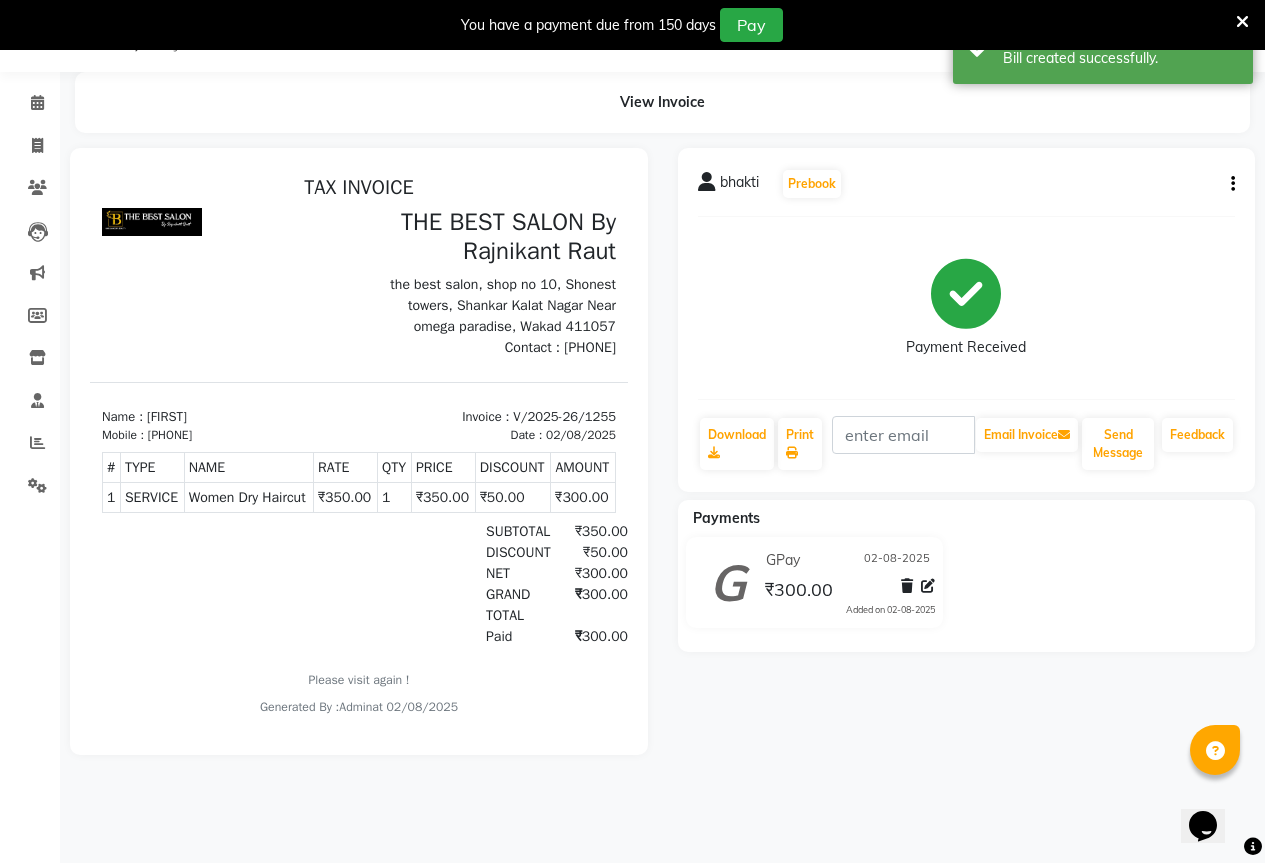 scroll, scrollTop: 0, scrollLeft: 0, axis: both 